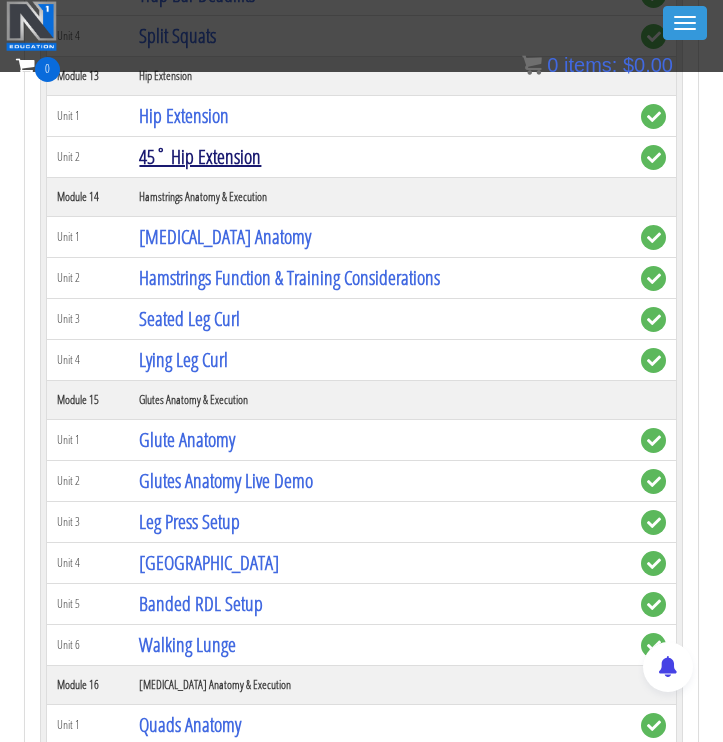 scroll, scrollTop: 4622, scrollLeft: 0, axis: vertical 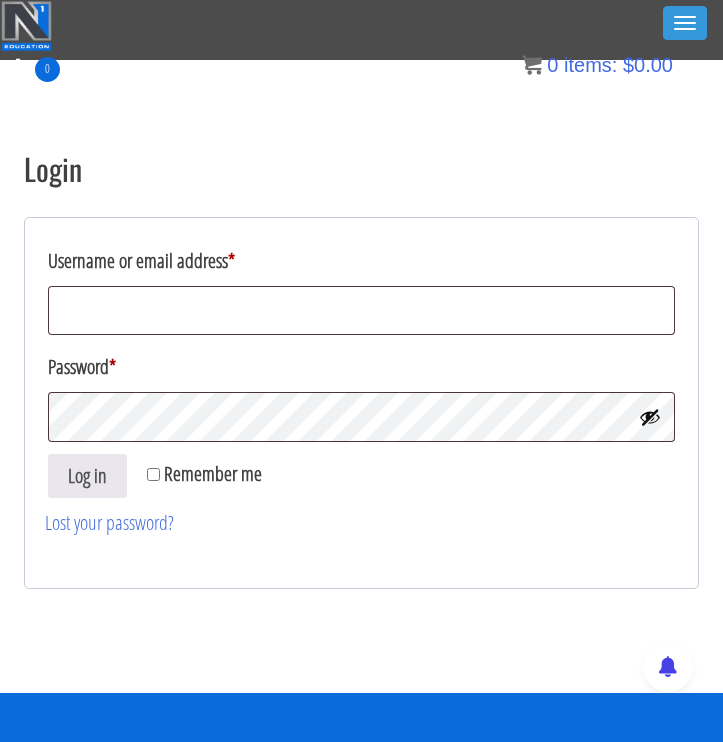 click on "Username or email address  *" at bounding box center [361, 261] 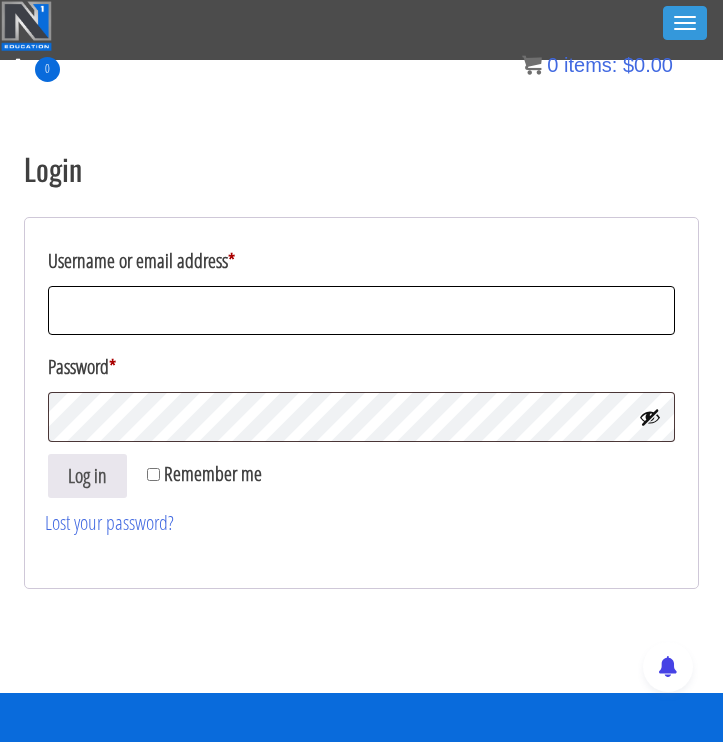 click on "Username or email address  *" at bounding box center [361, 310] 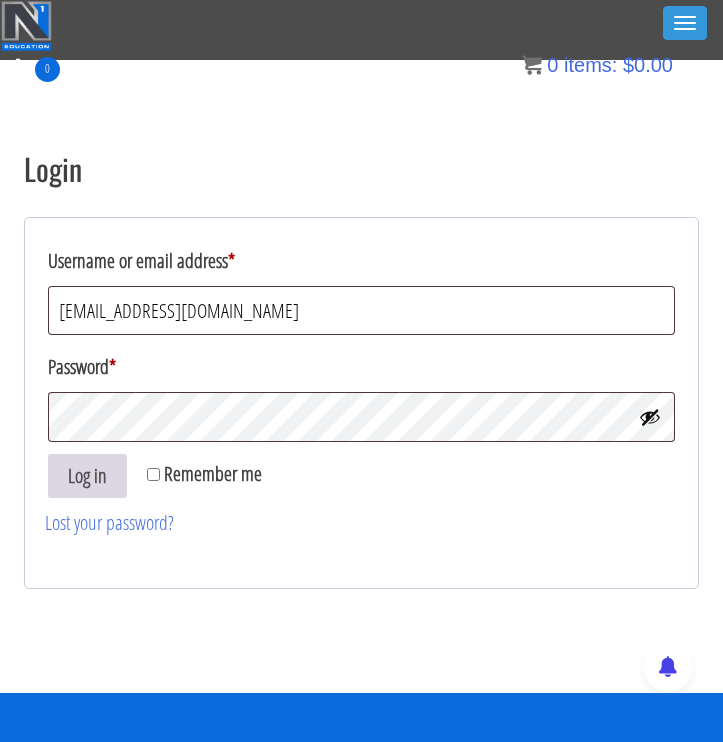 click on "Log in" at bounding box center [87, 476] 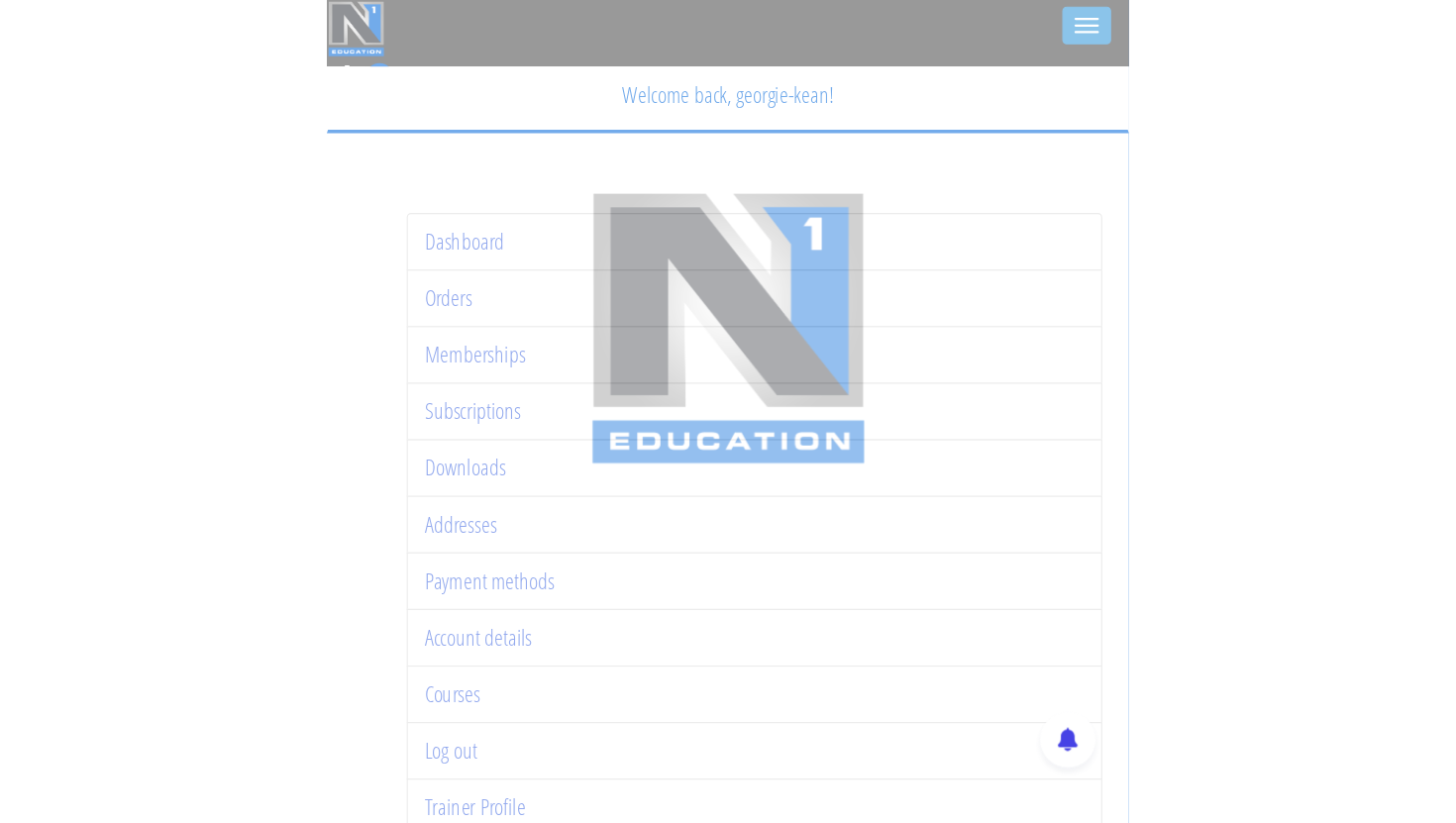 scroll, scrollTop: 0, scrollLeft: 0, axis: both 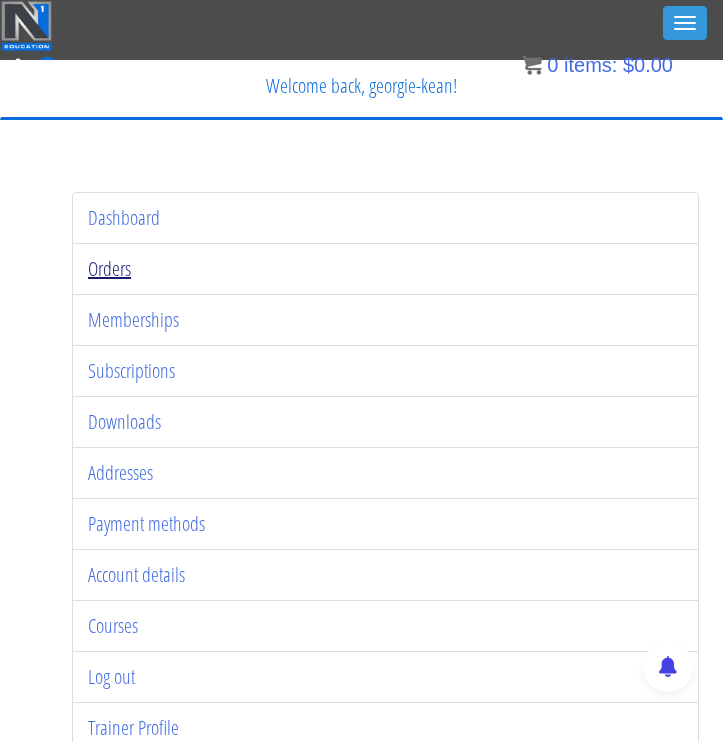 click on "Orders" at bounding box center [109, 268] 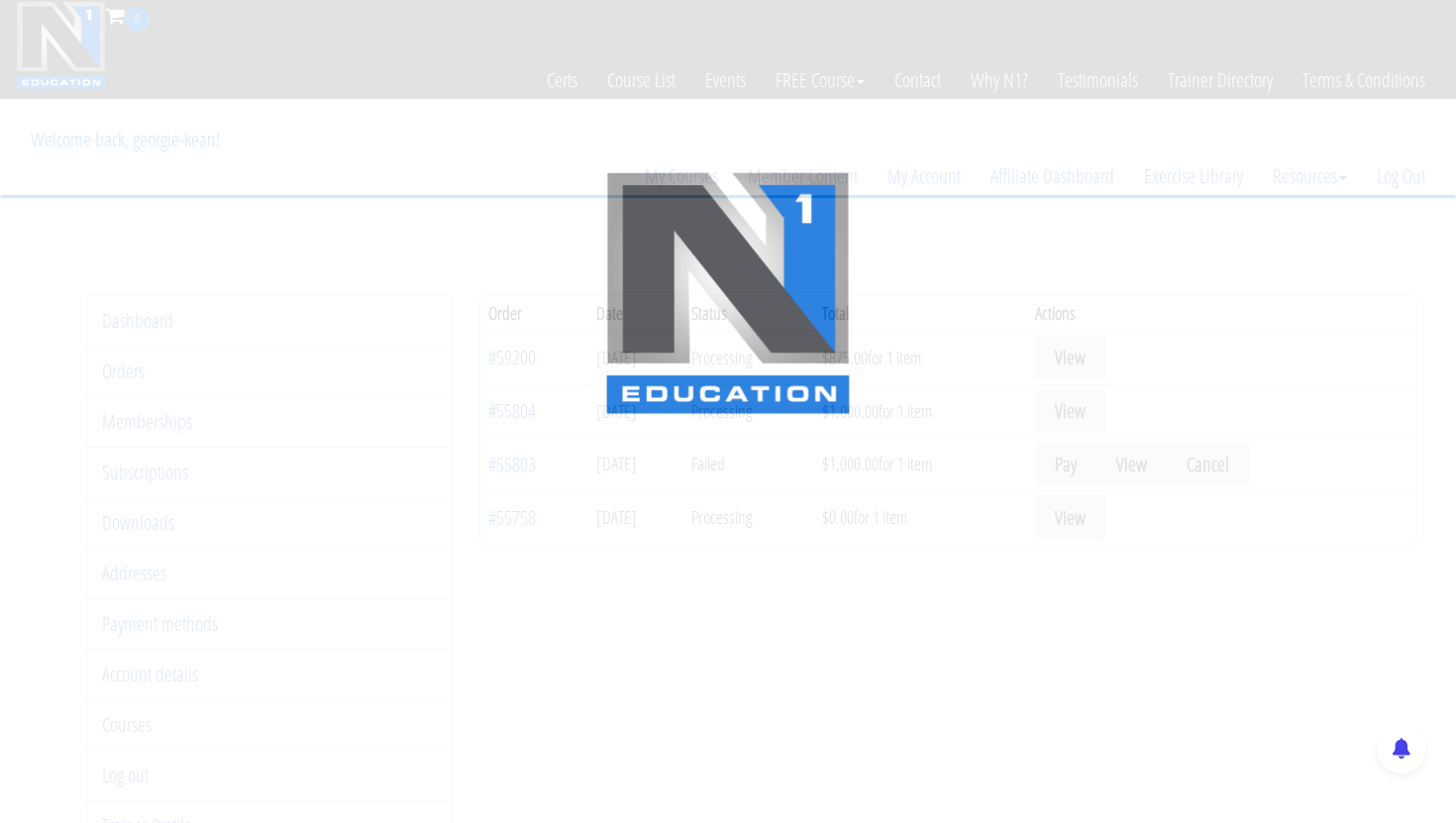 scroll, scrollTop: 0, scrollLeft: 0, axis: both 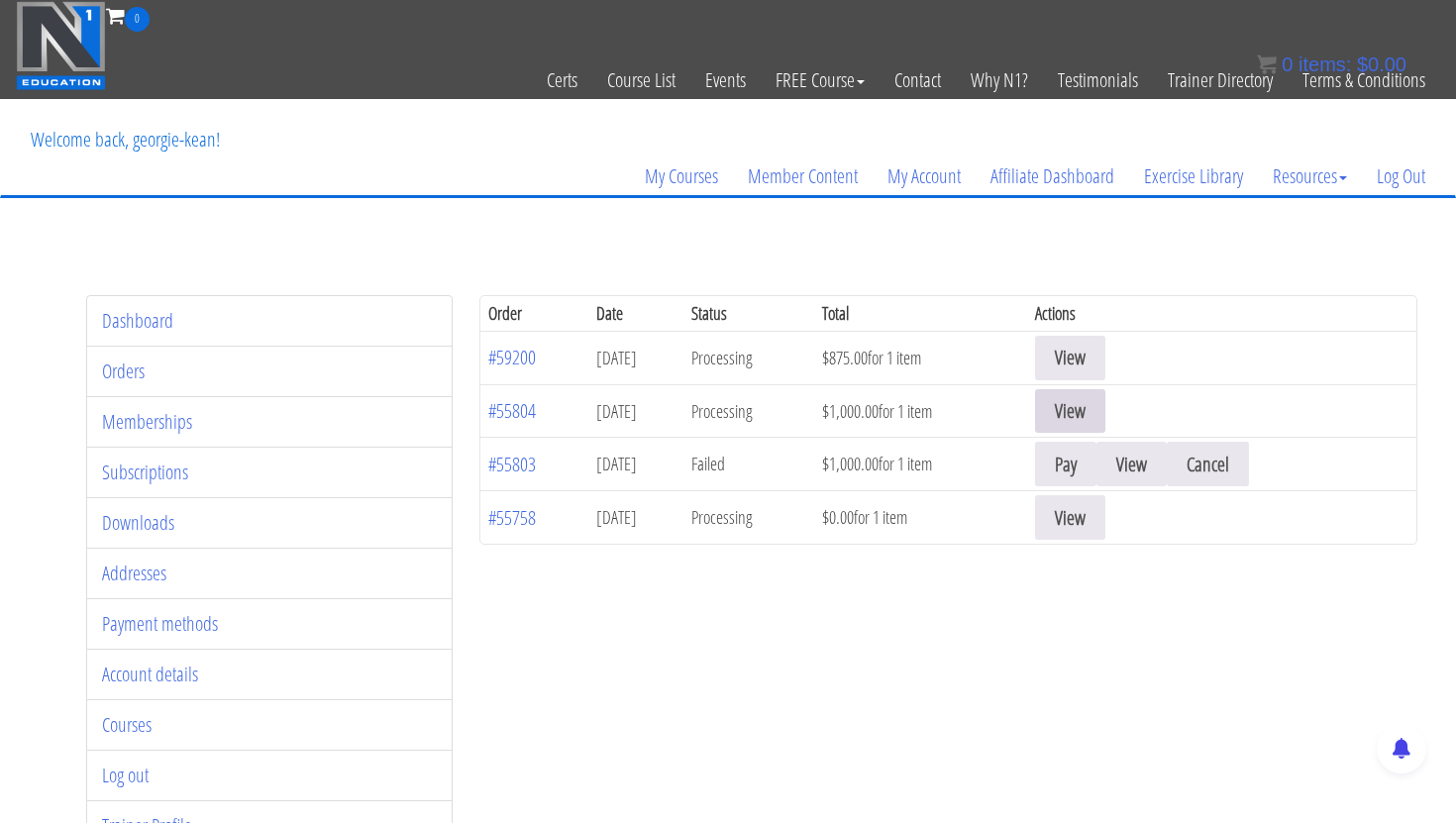 click on "View" at bounding box center (1070, 411) 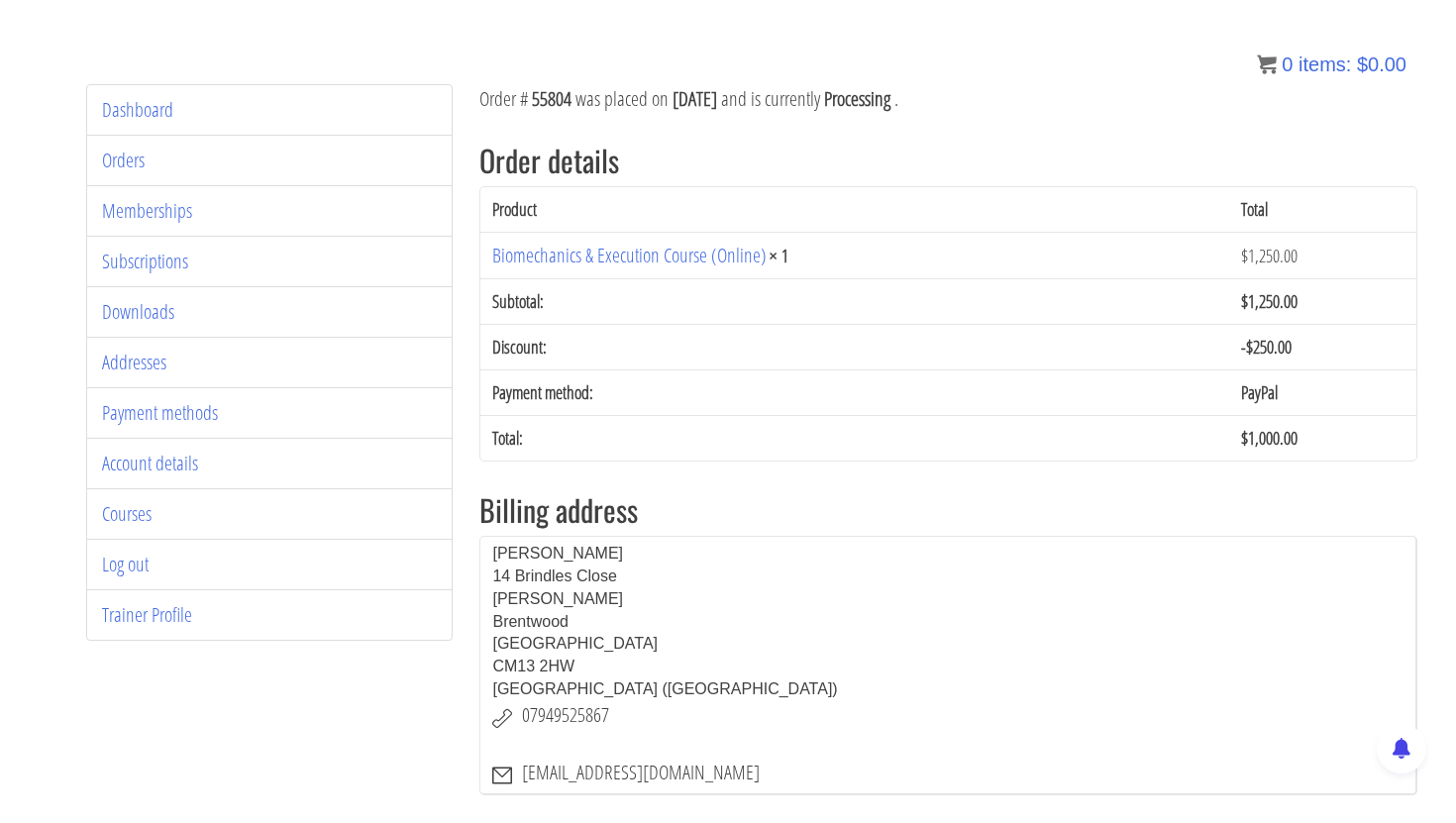 scroll, scrollTop: 0, scrollLeft: 0, axis: both 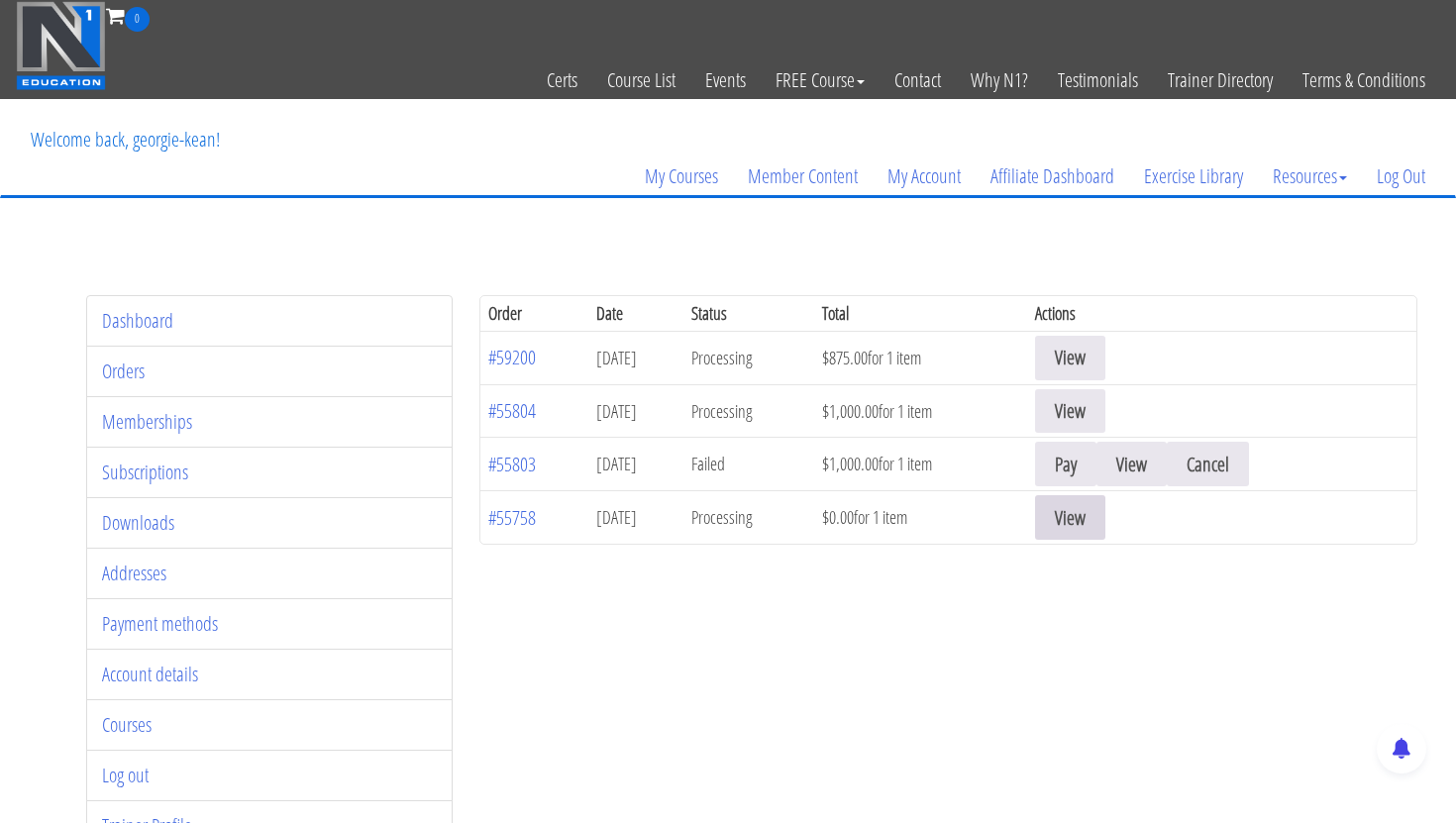 click on "View" at bounding box center [1070, 517] 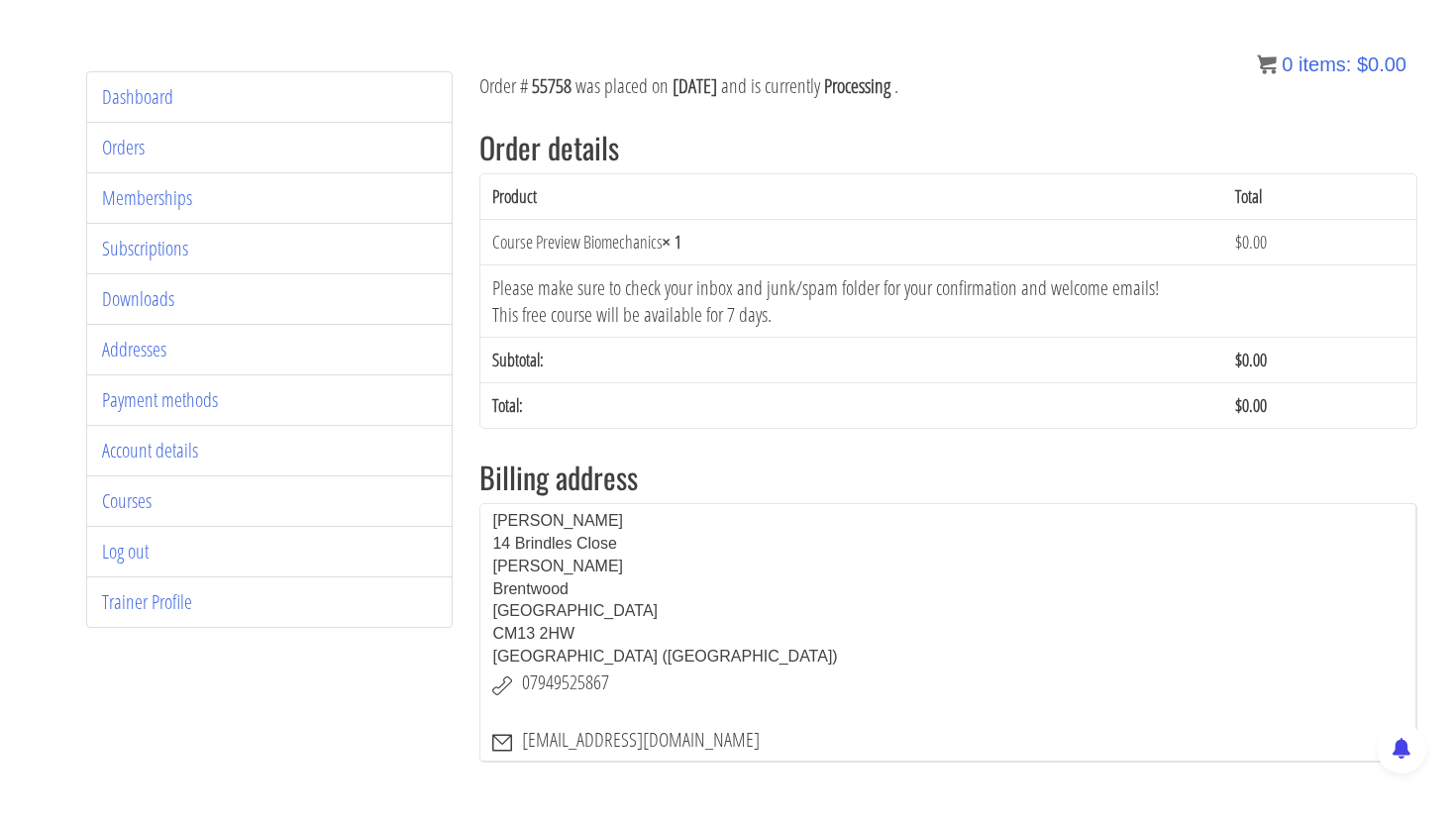 scroll, scrollTop: 226, scrollLeft: 0, axis: vertical 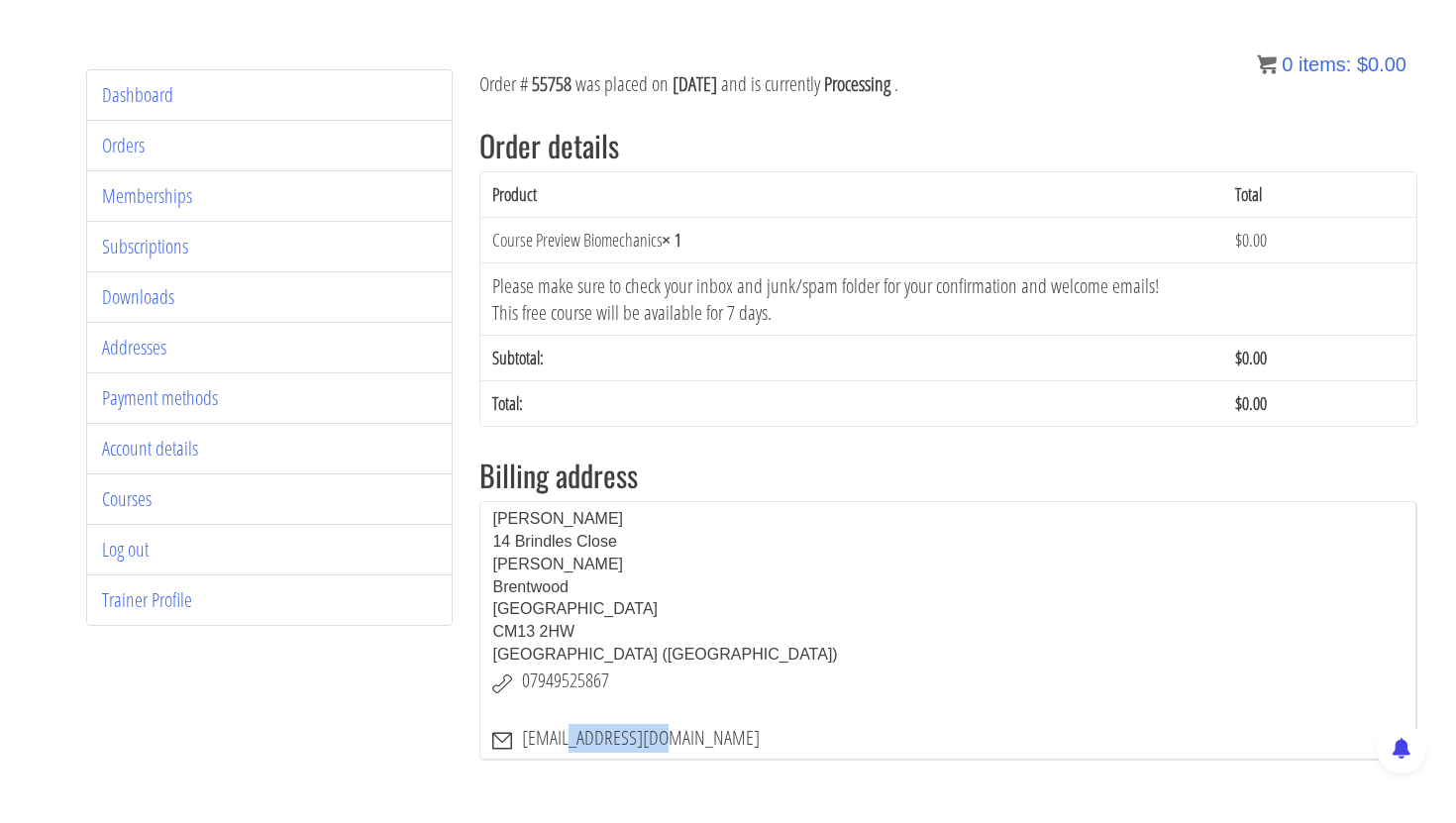 drag, startPoint x: 561, startPoint y: 737, endPoint x: 653, endPoint y: 737, distance: 92 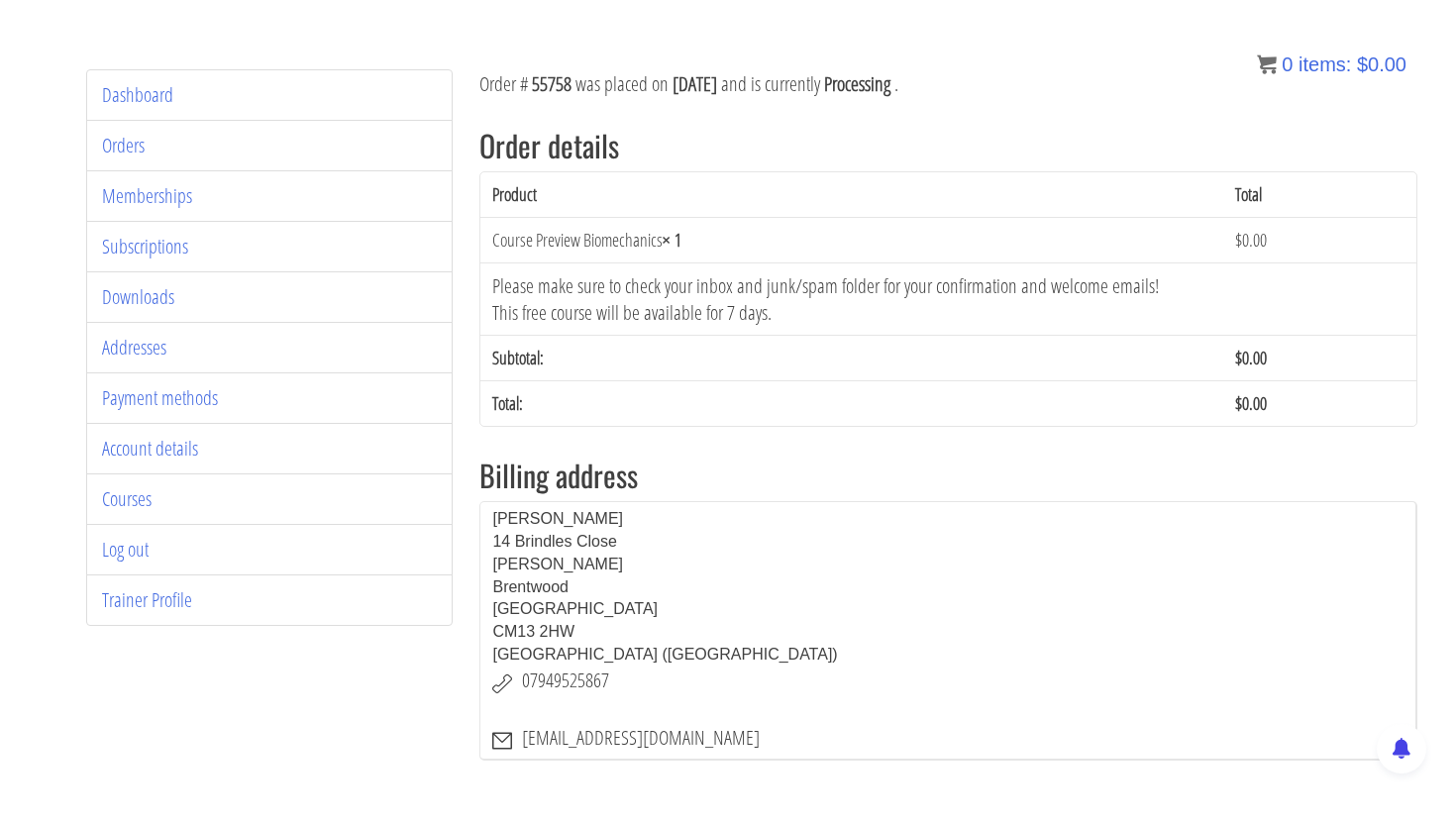 click on "Dashboard
Orders
Memberships
Subscriptions
Downloads
Addresses
Payment methods
Account details
Courses
Log out
Trainer Profile
Order # 55758  was placed on  April 28, 2024  and is currently  Processing .
WordPress database error:  [Unknown column 'wp_posts.post_type' in 'where clause']
Order details
Product
Total
Course Preview Biomechanics  × 1
$ 0.00
Please make sure to check your inbox and junk/spam folder for your confirmation and welcome emails!
This free course will be available for 7 days.
Subtotal:
$ 0.00
Total:
$ 0.00
Billing address
Georgie Kean 14 Brindles Close Hutton Brentwood" at bounding box center (728, 431) 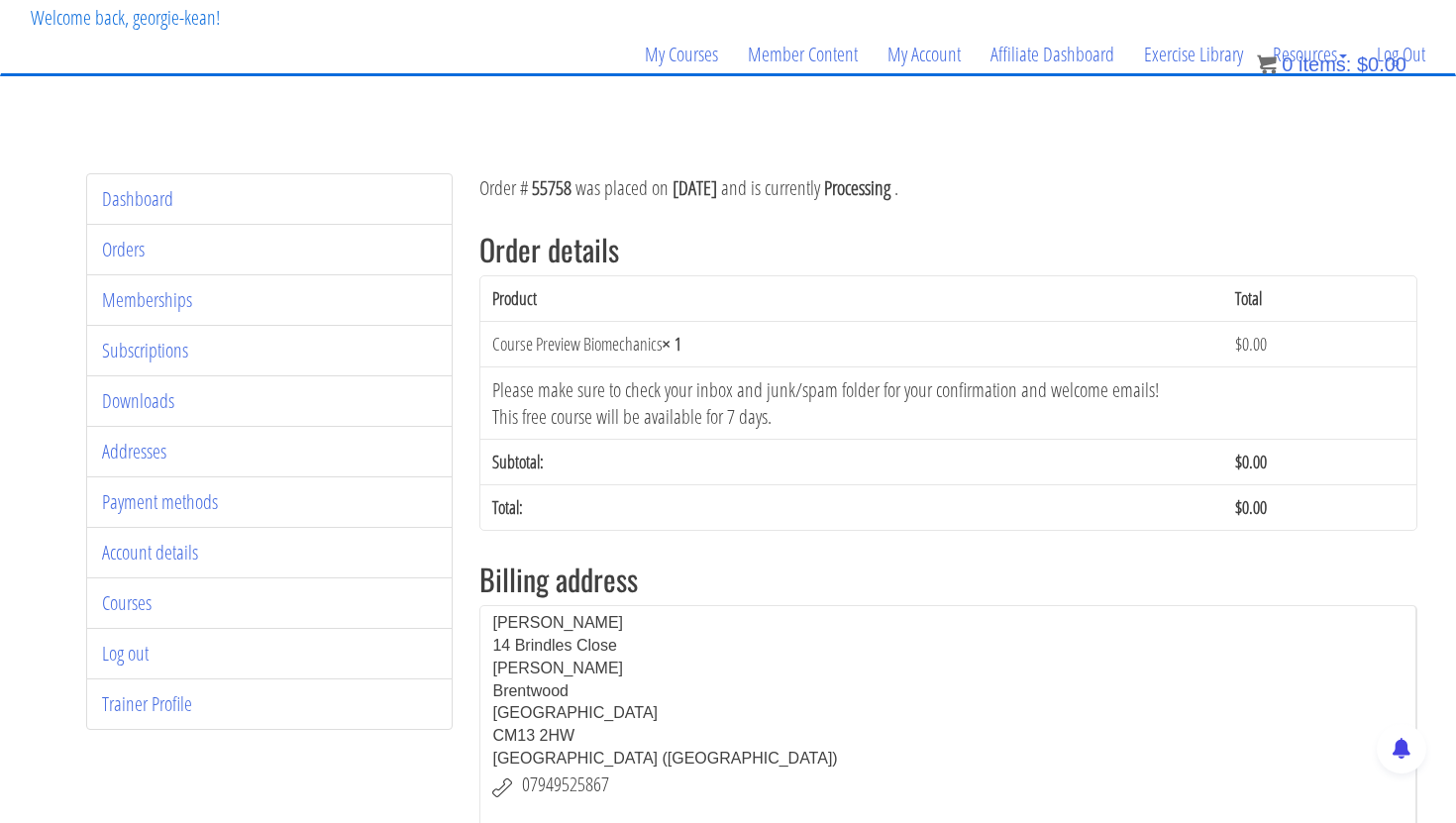 scroll, scrollTop: 95, scrollLeft: 0, axis: vertical 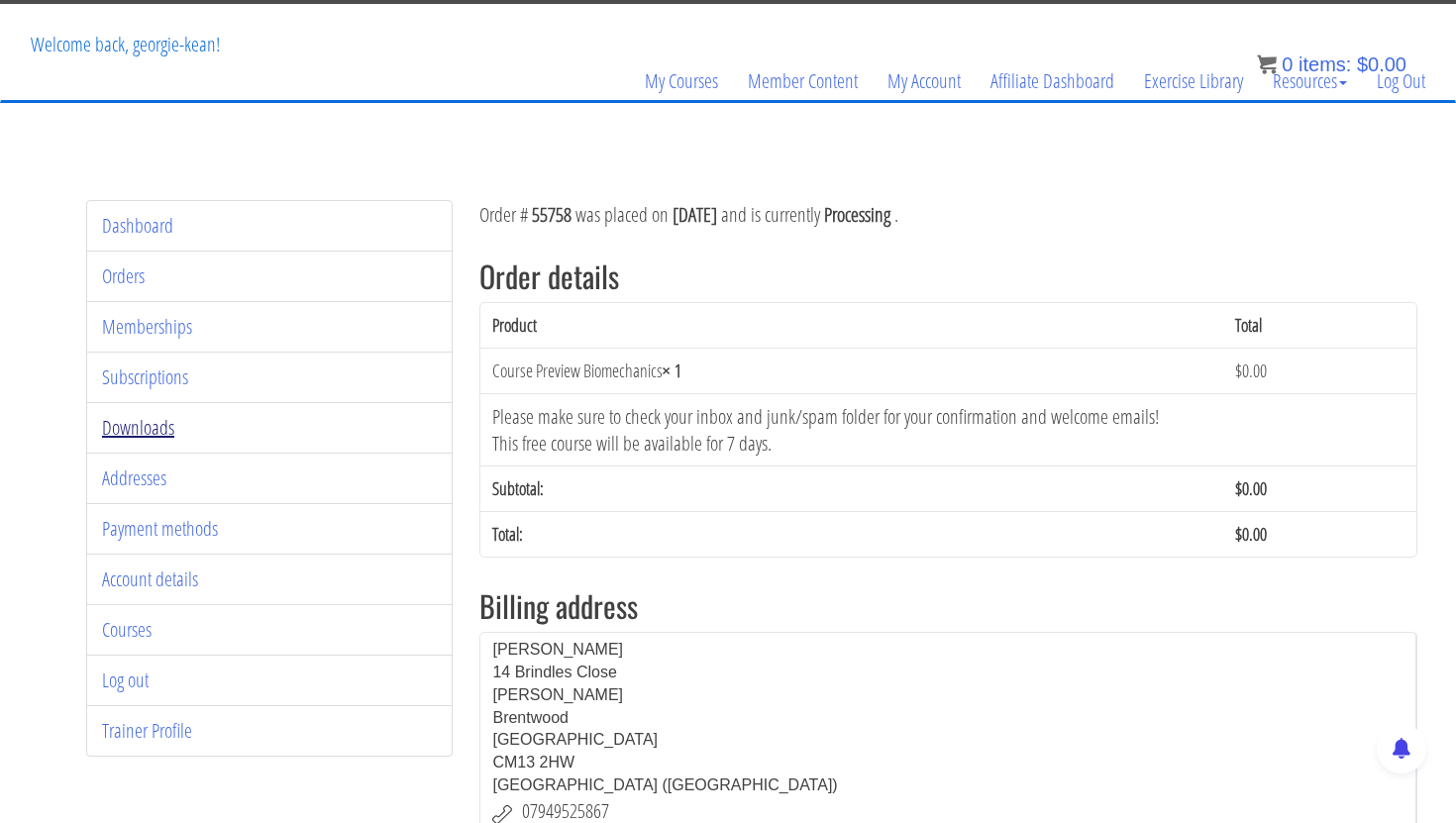 click on "Downloads" at bounding box center [138, 427] 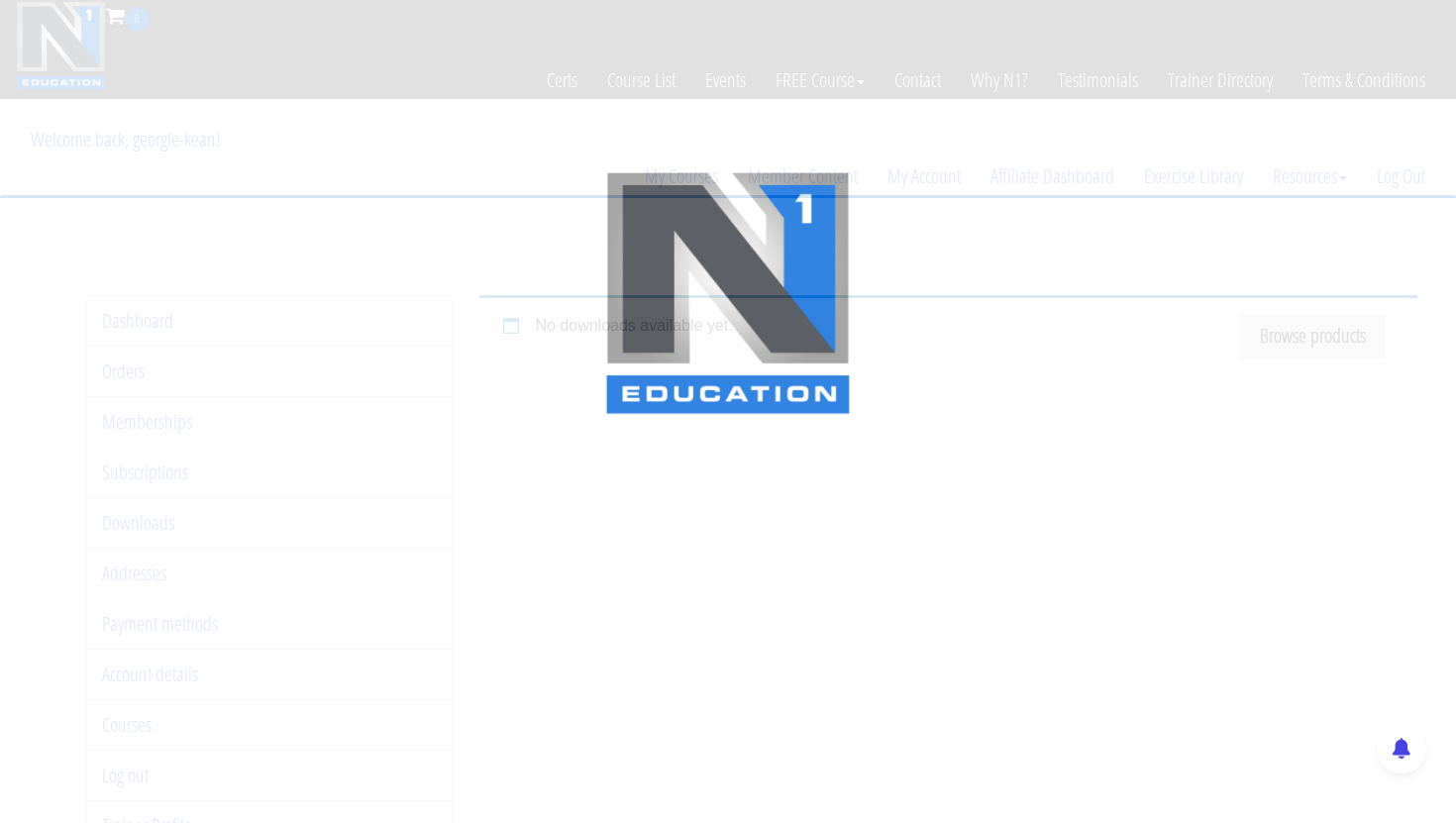 scroll, scrollTop: 0, scrollLeft: 0, axis: both 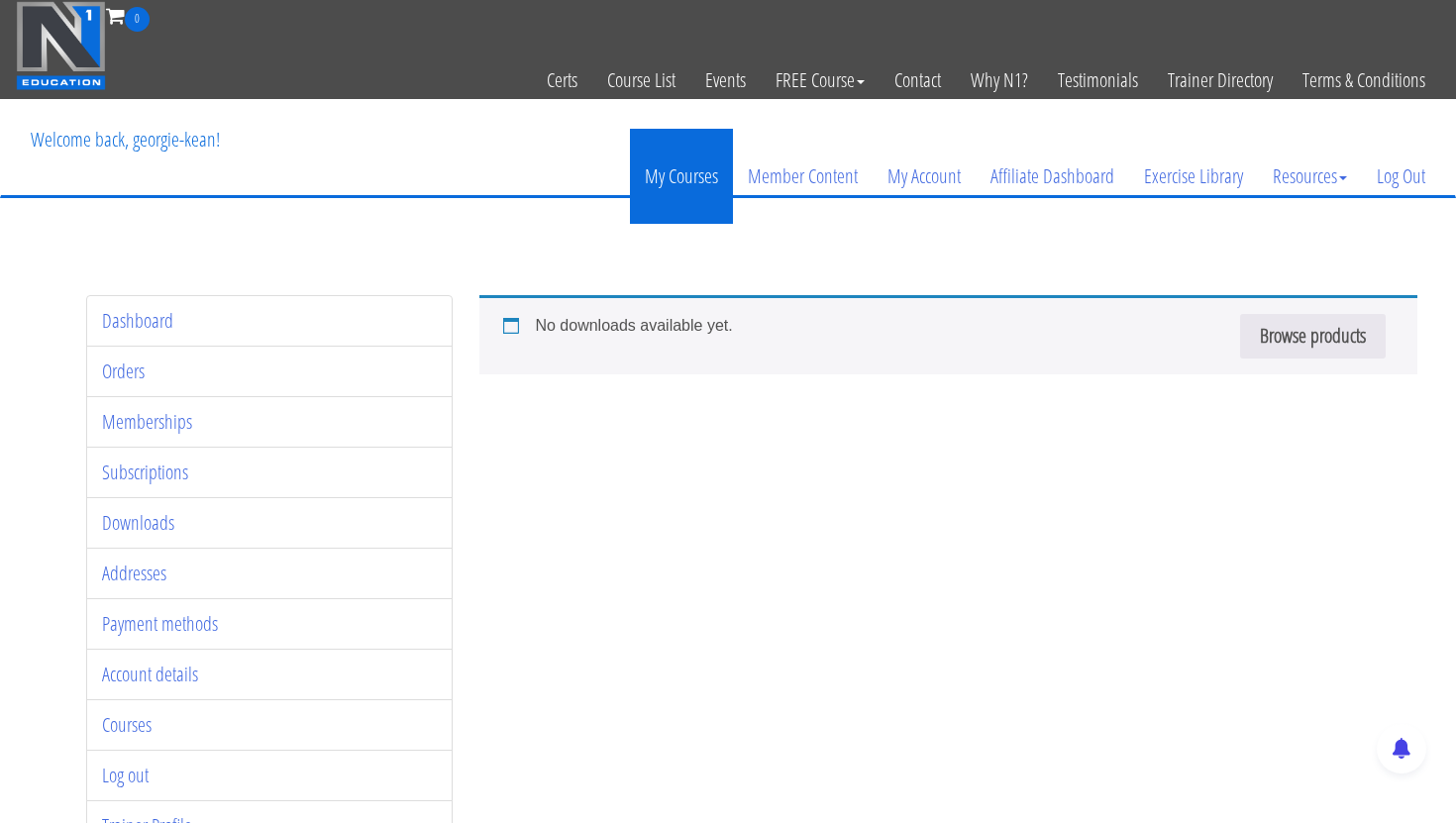 click on "My Courses" at bounding box center [681, 176] 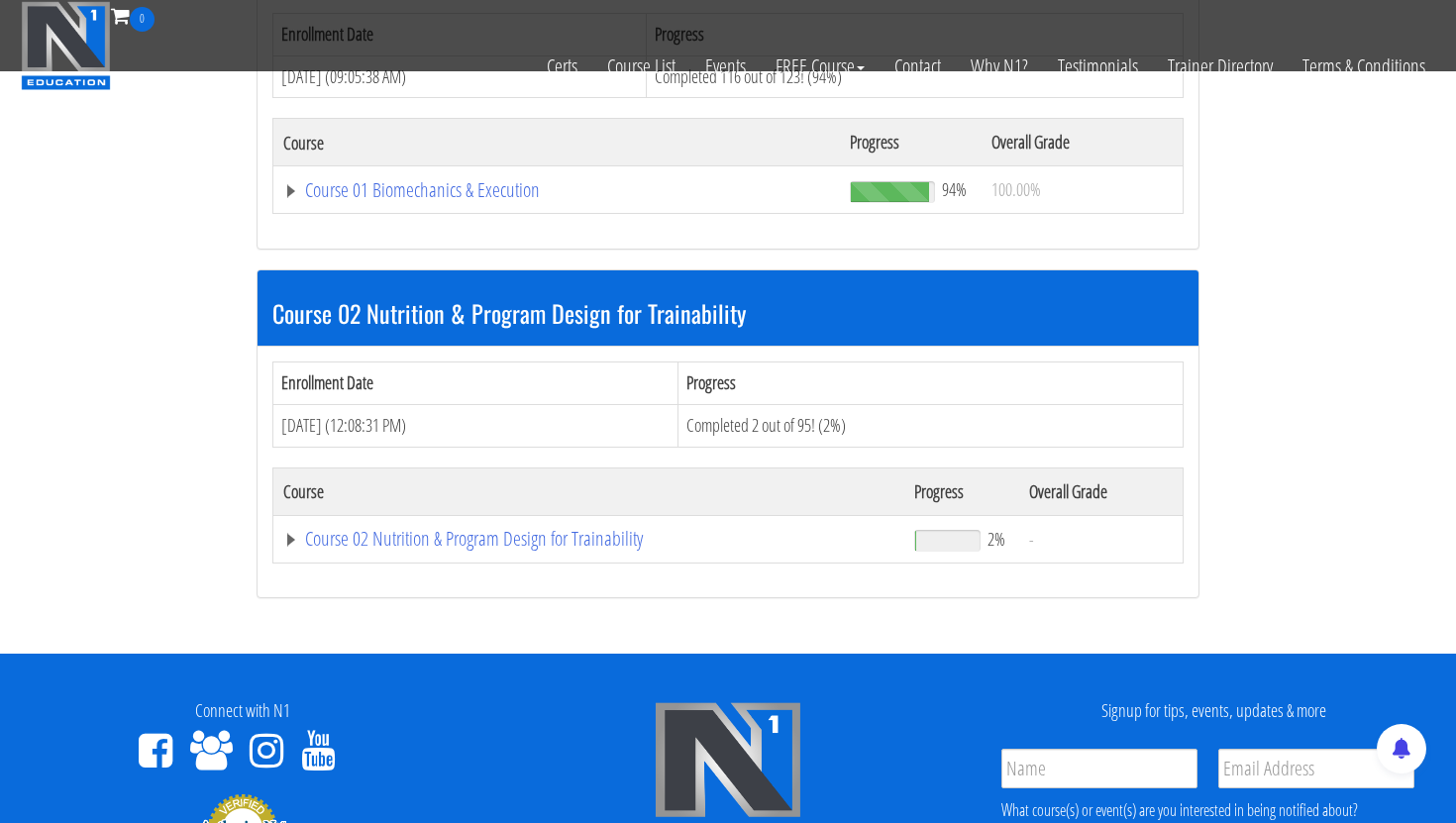 scroll, scrollTop: 391, scrollLeft: 0, axis: vertical 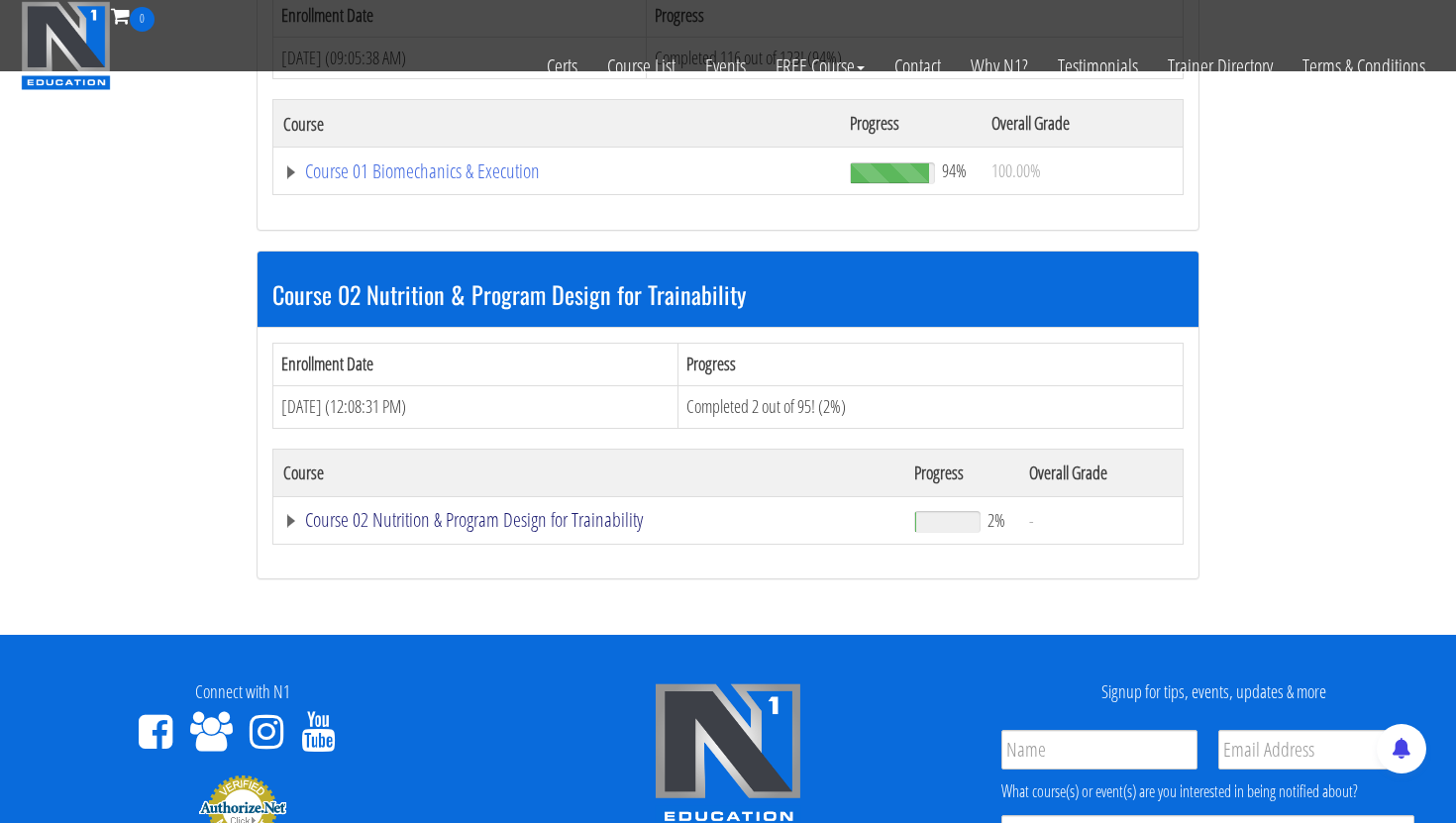 click on "Course 02 Nutrition & Program Design for Trainability" at bounding box center (557, 171) 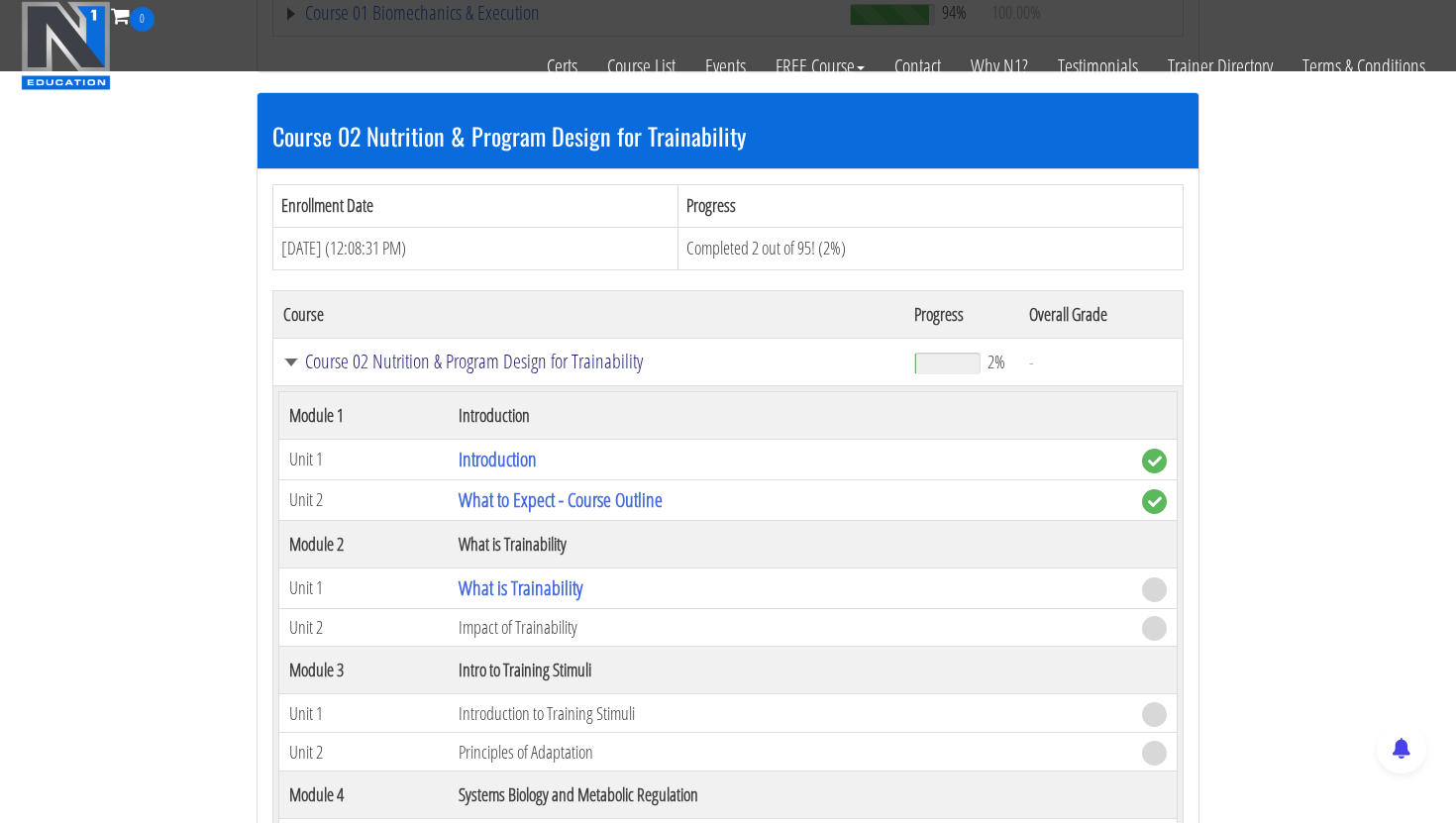 scroll, scrollTop: 553, scrollLeft: 0, axis: vertical 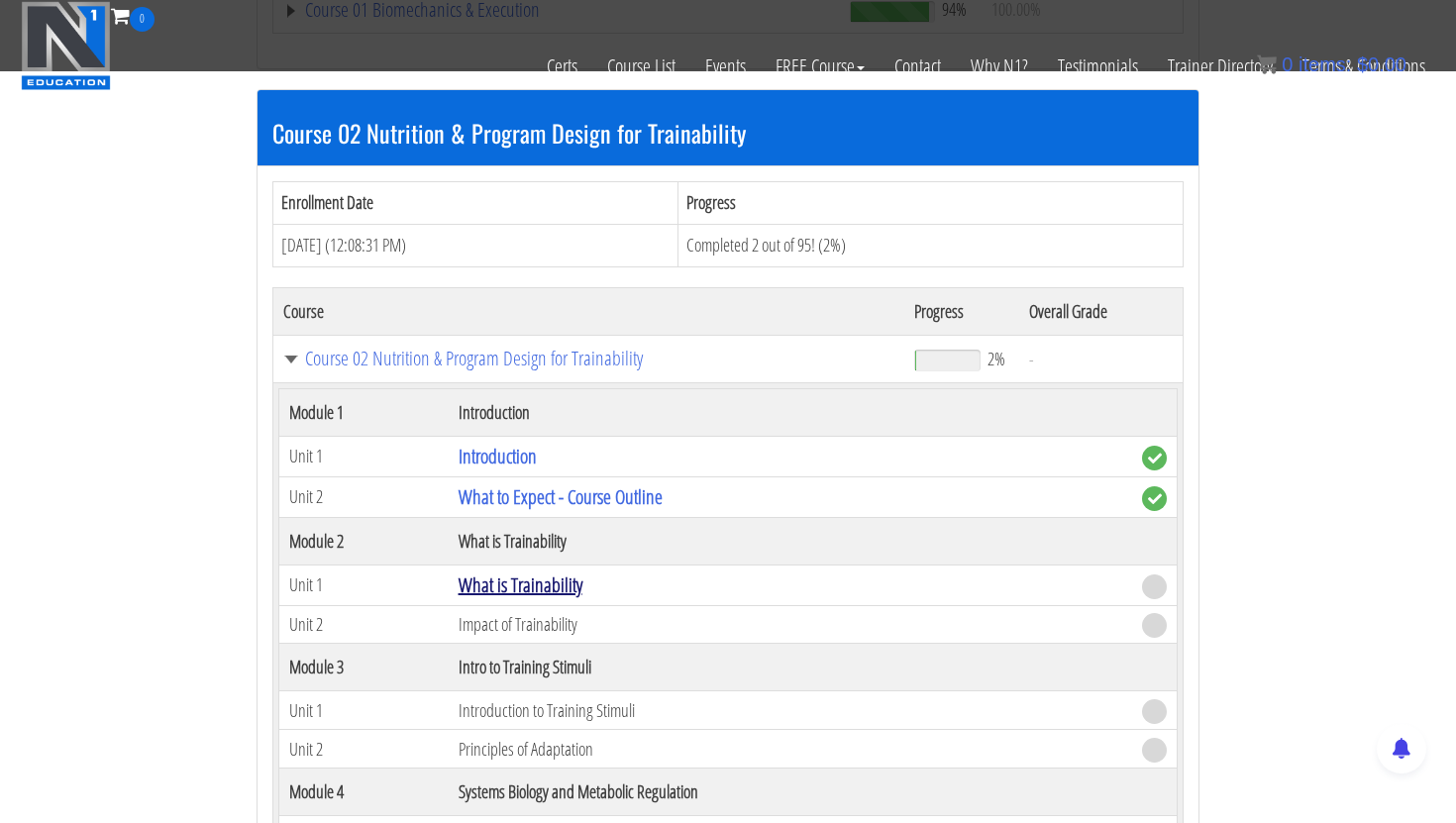 click on "What is Trainability" at bounding box center (520, 584) 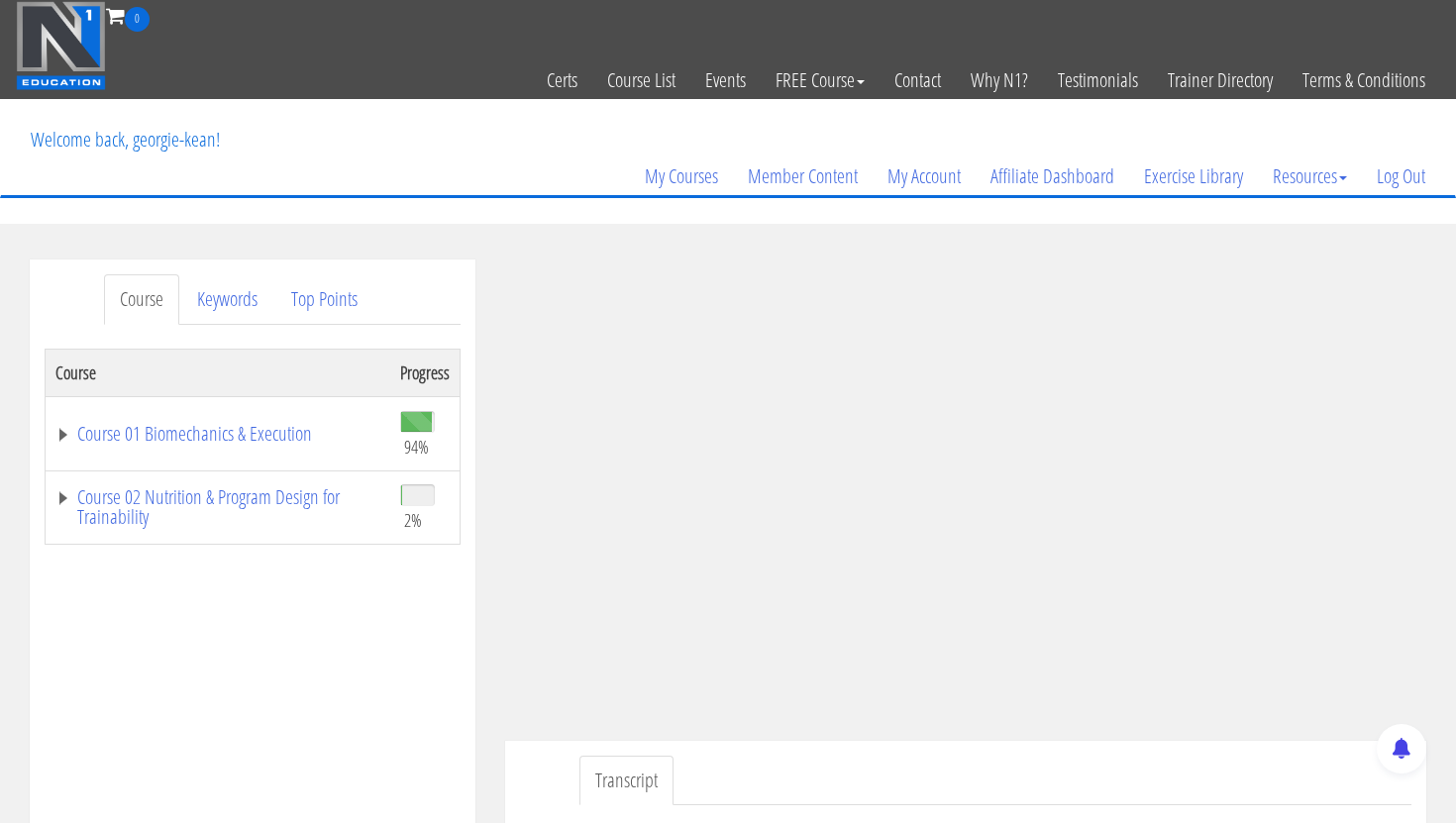 scroll, scrollTop: 0, scrollLeft: 0, axis: both 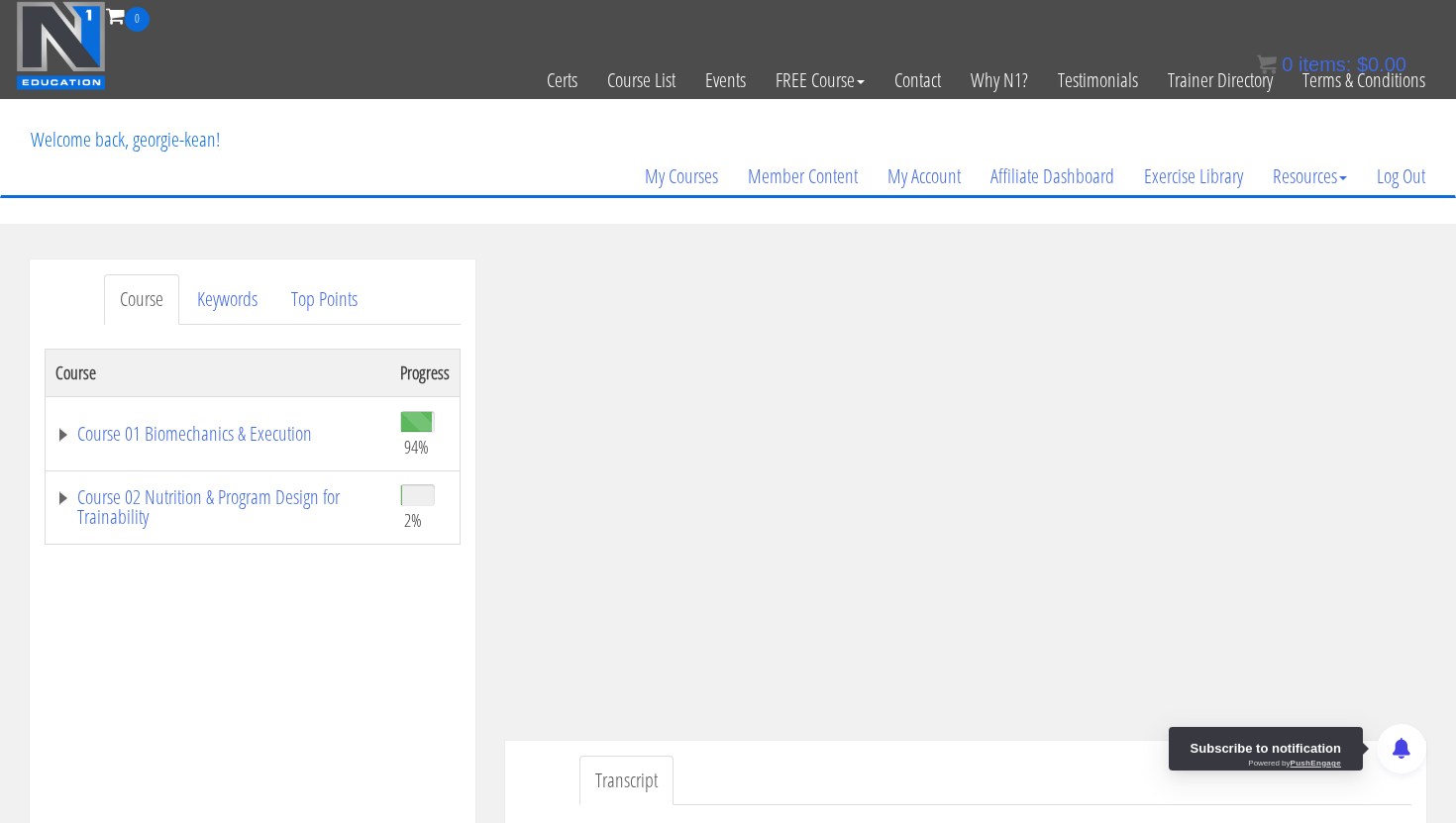 click 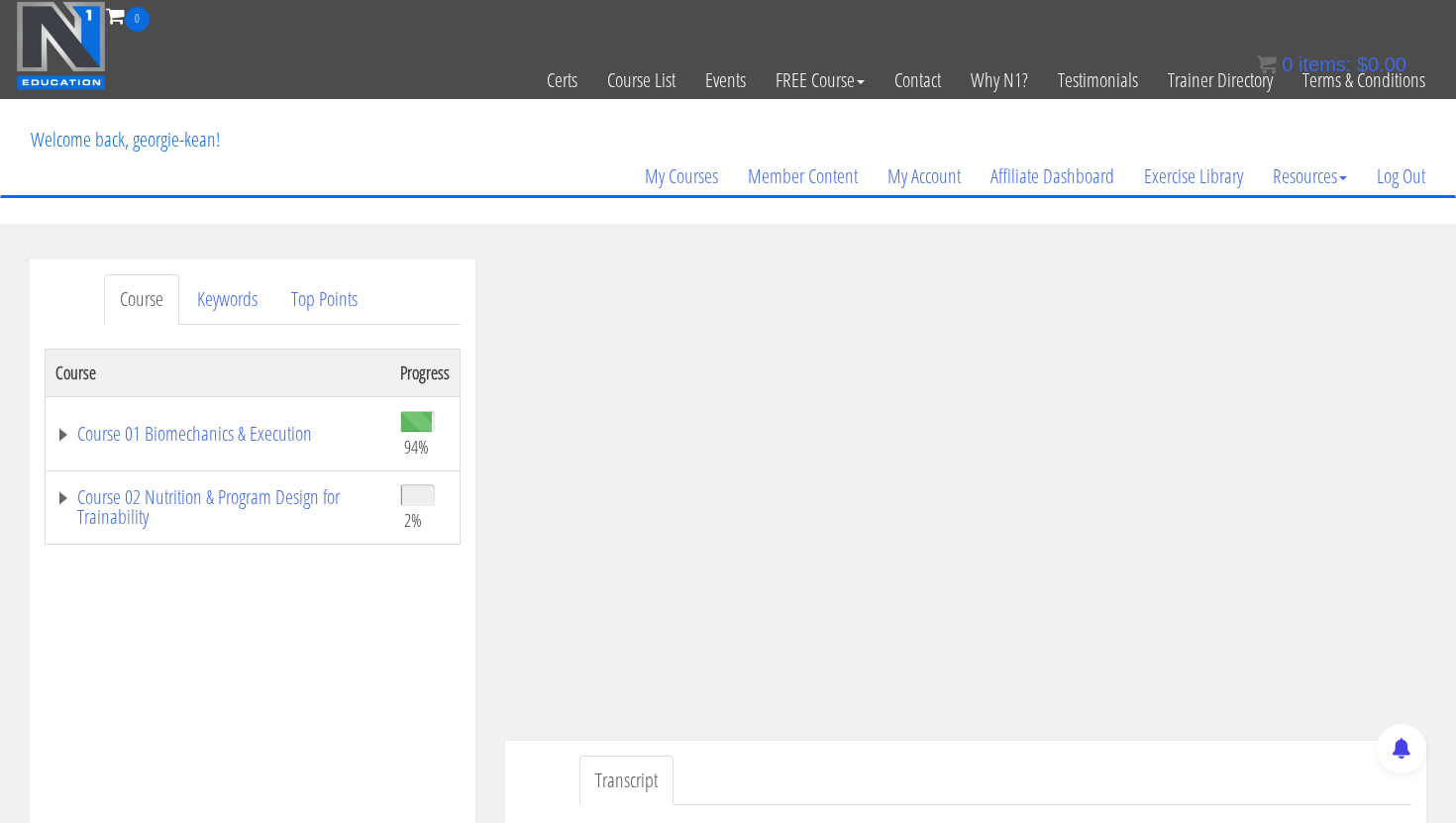 click 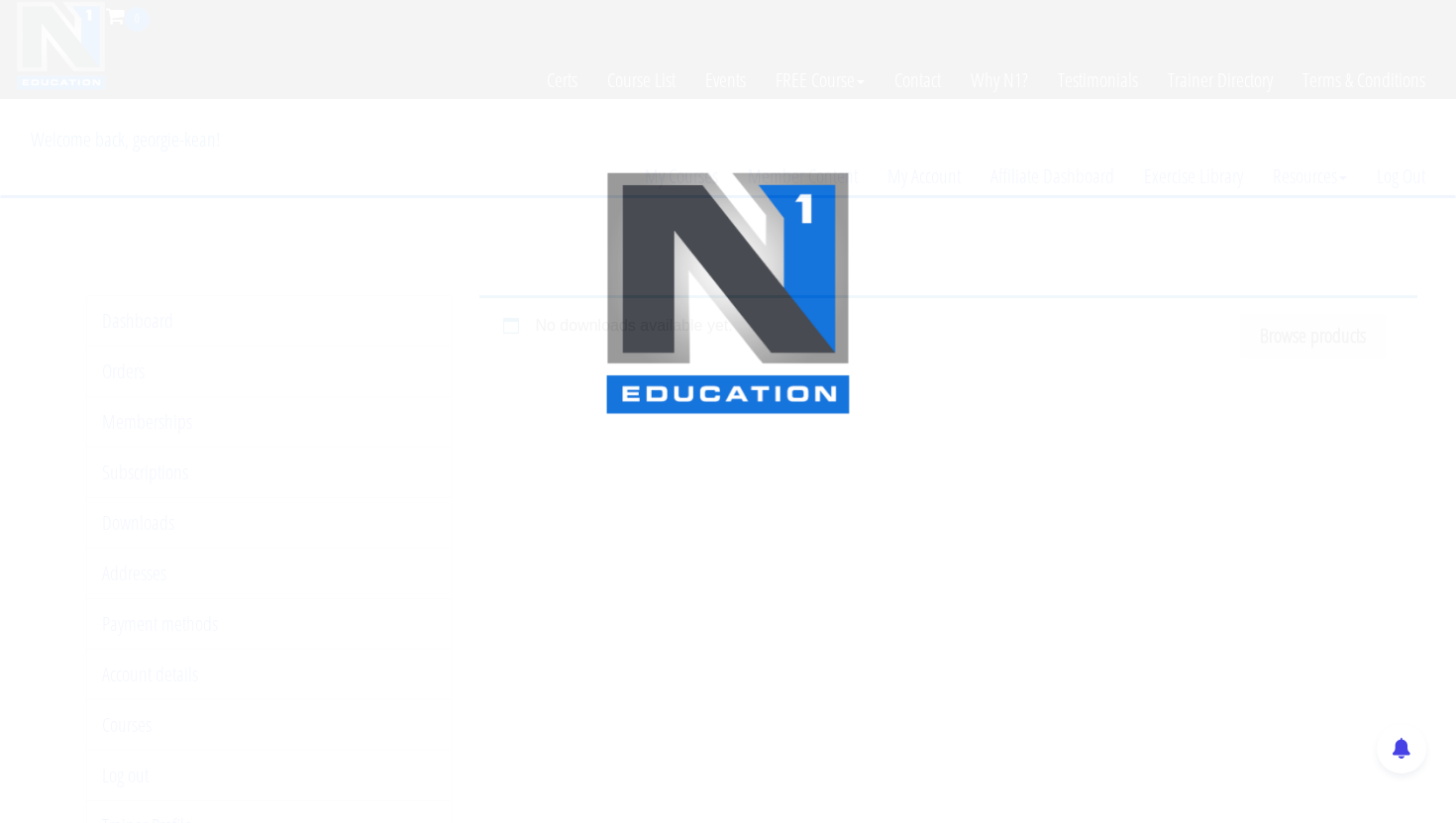 scroll, scrollTop: 0, scrollLeft: 0, axis: both 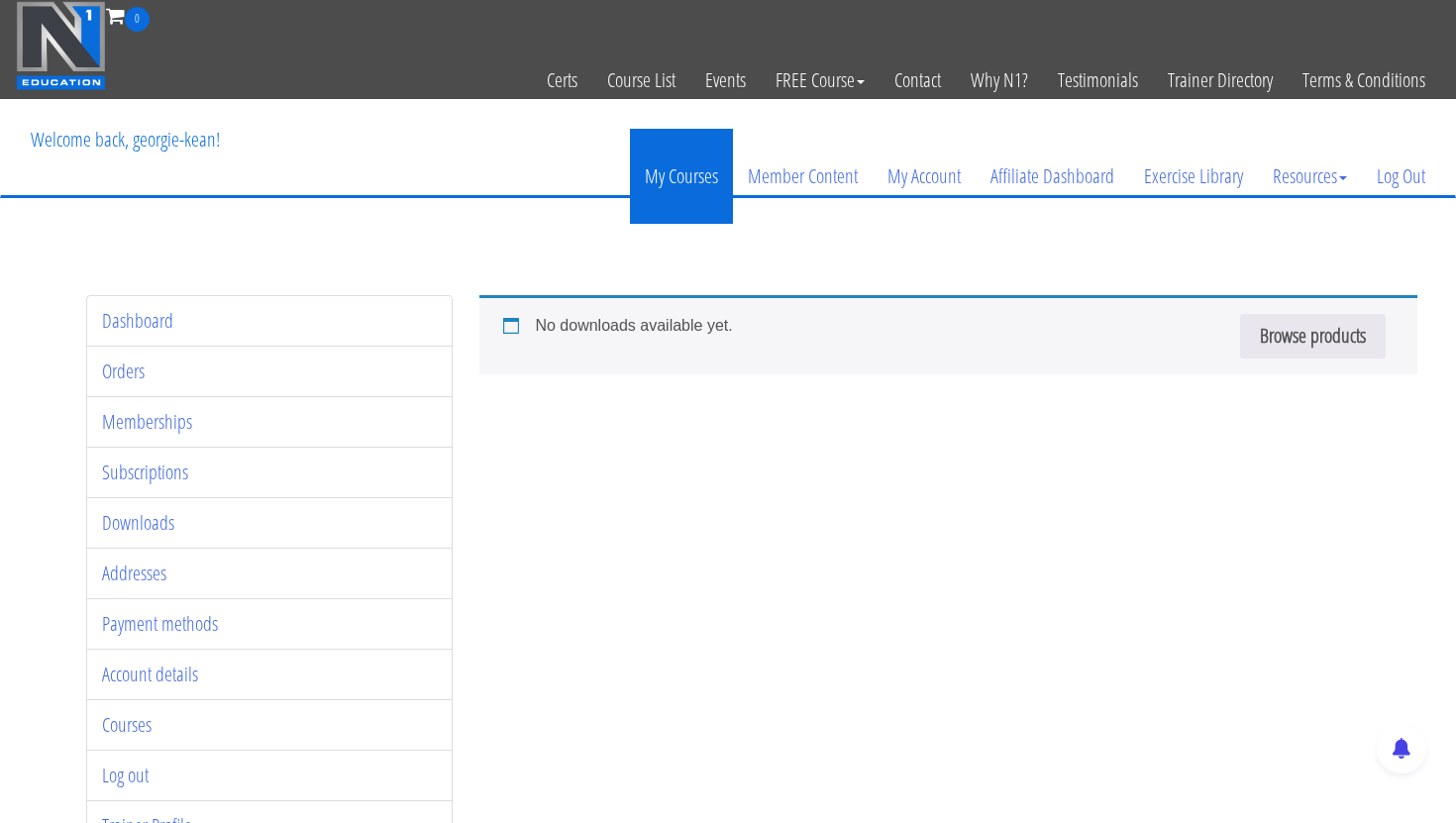 click on "My Courses" at bounding box center (681, 176) 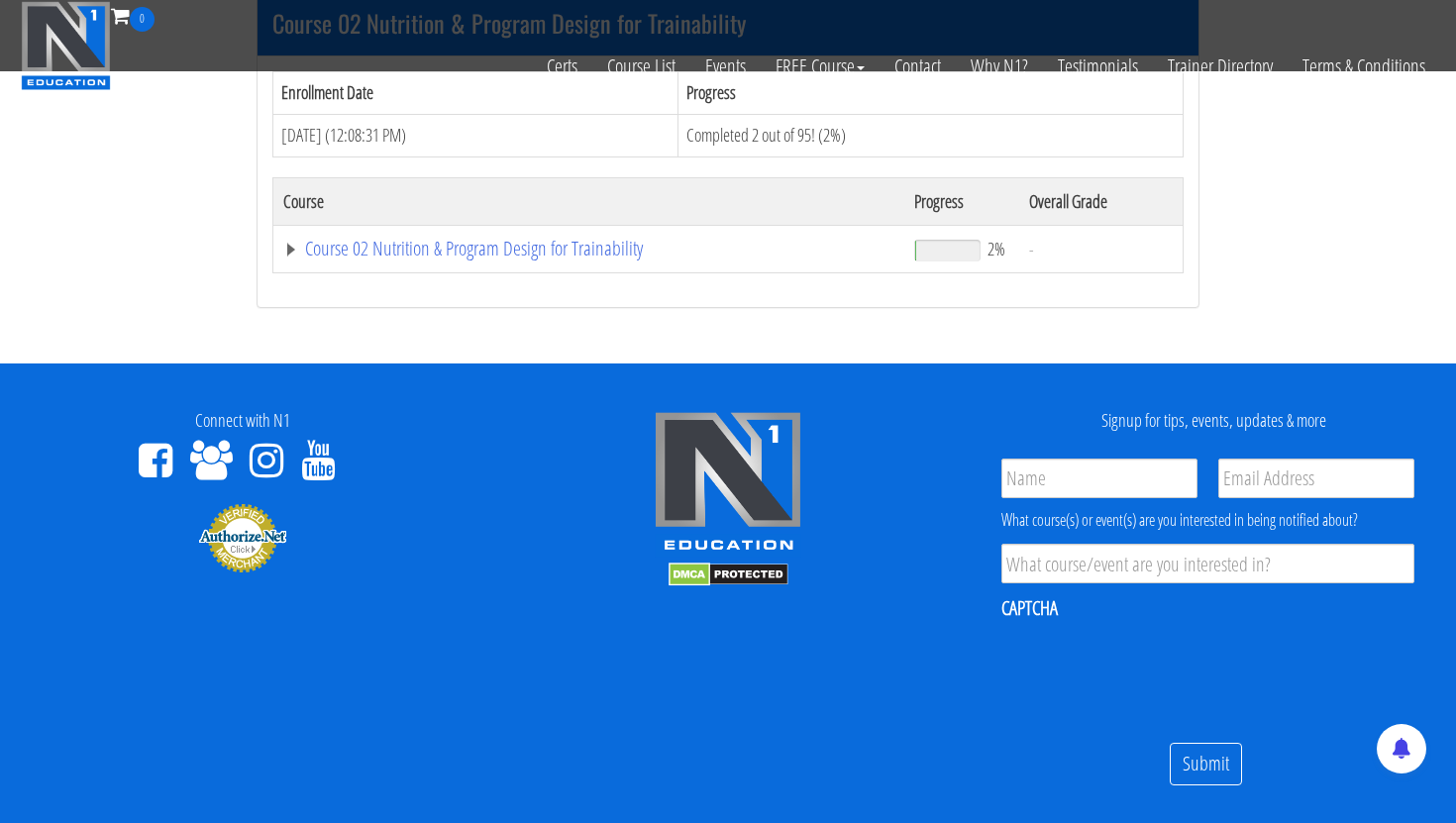 scroll, scrollTop: 662, scrollLeft: 0, axis: vertical 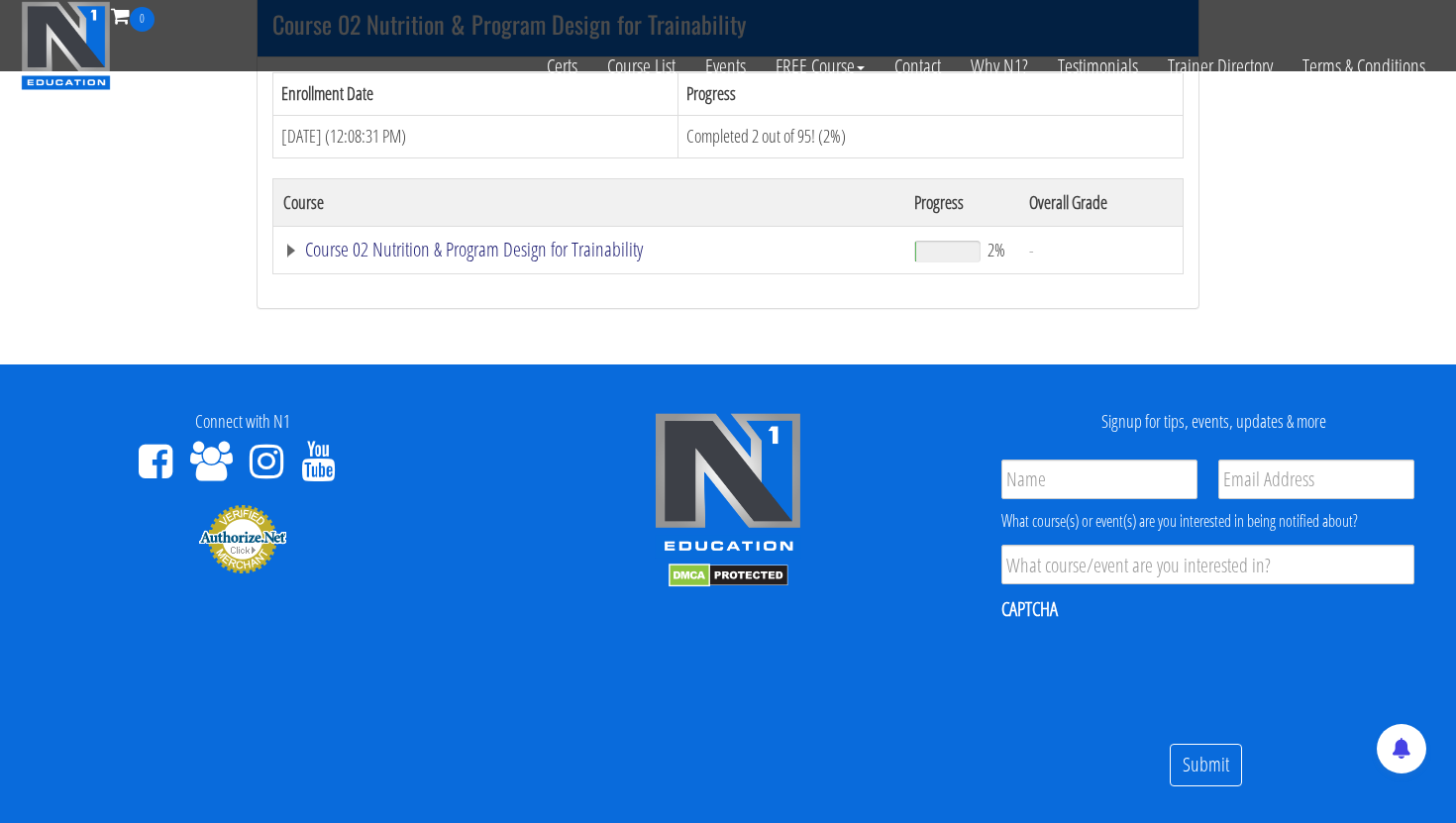 click on "Course 02 Nutrition & Program Design for Trainability" at bounding box center [557, -99] 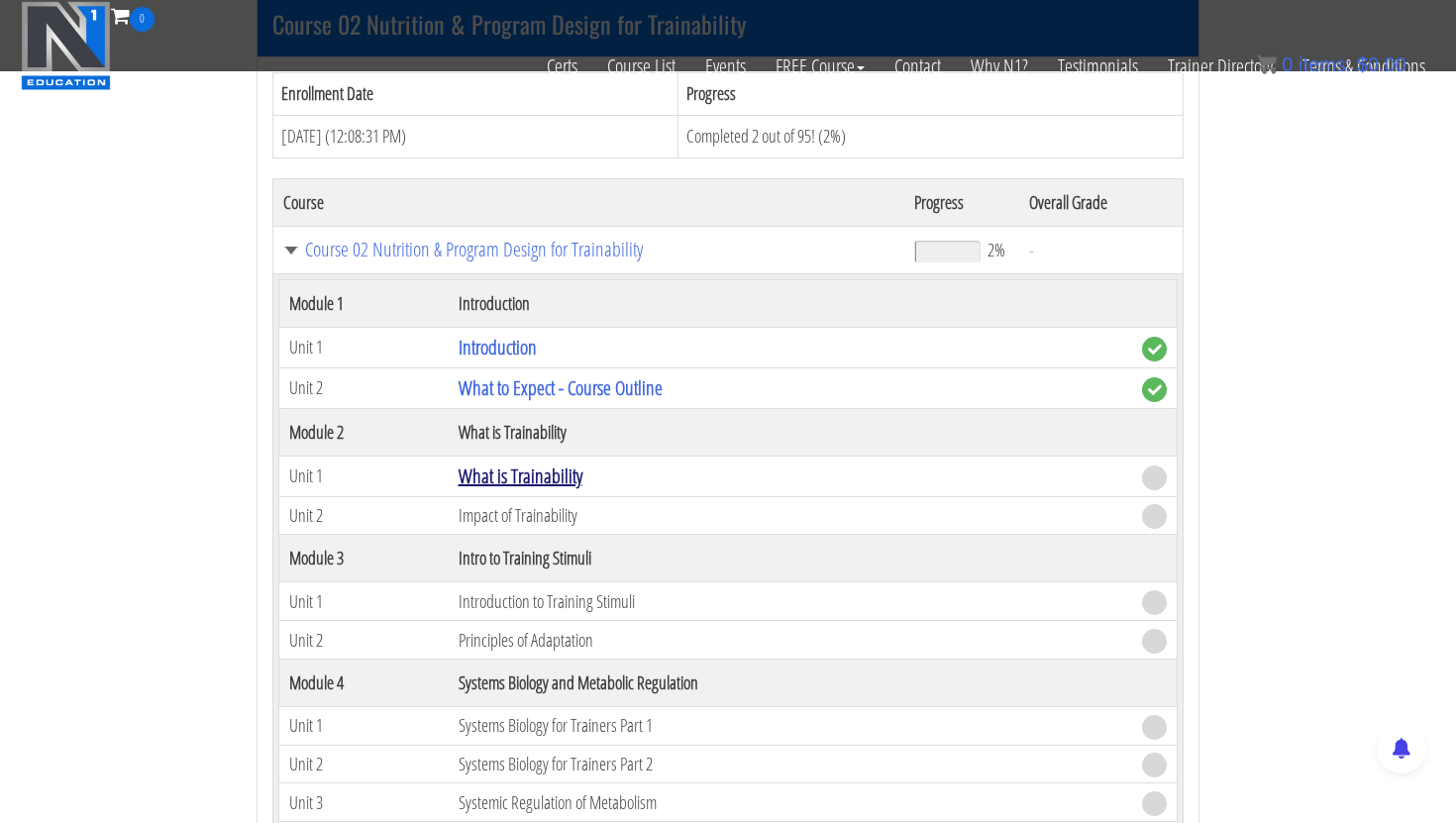 click on "What is Trainability" at bounding box center [520, 475] 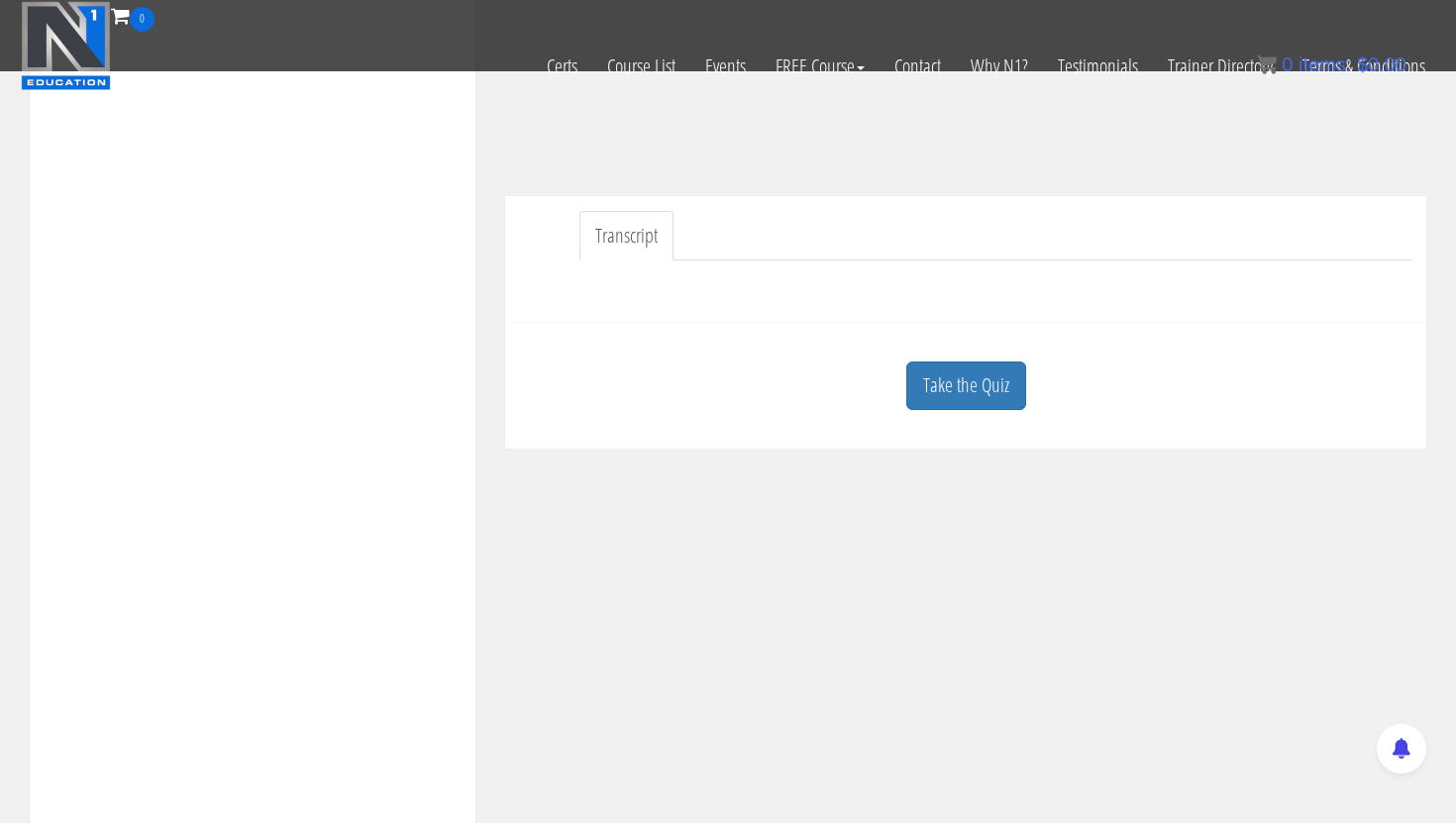scroll, scrollTop: 453, scrollLeft: 0, axis: vertical 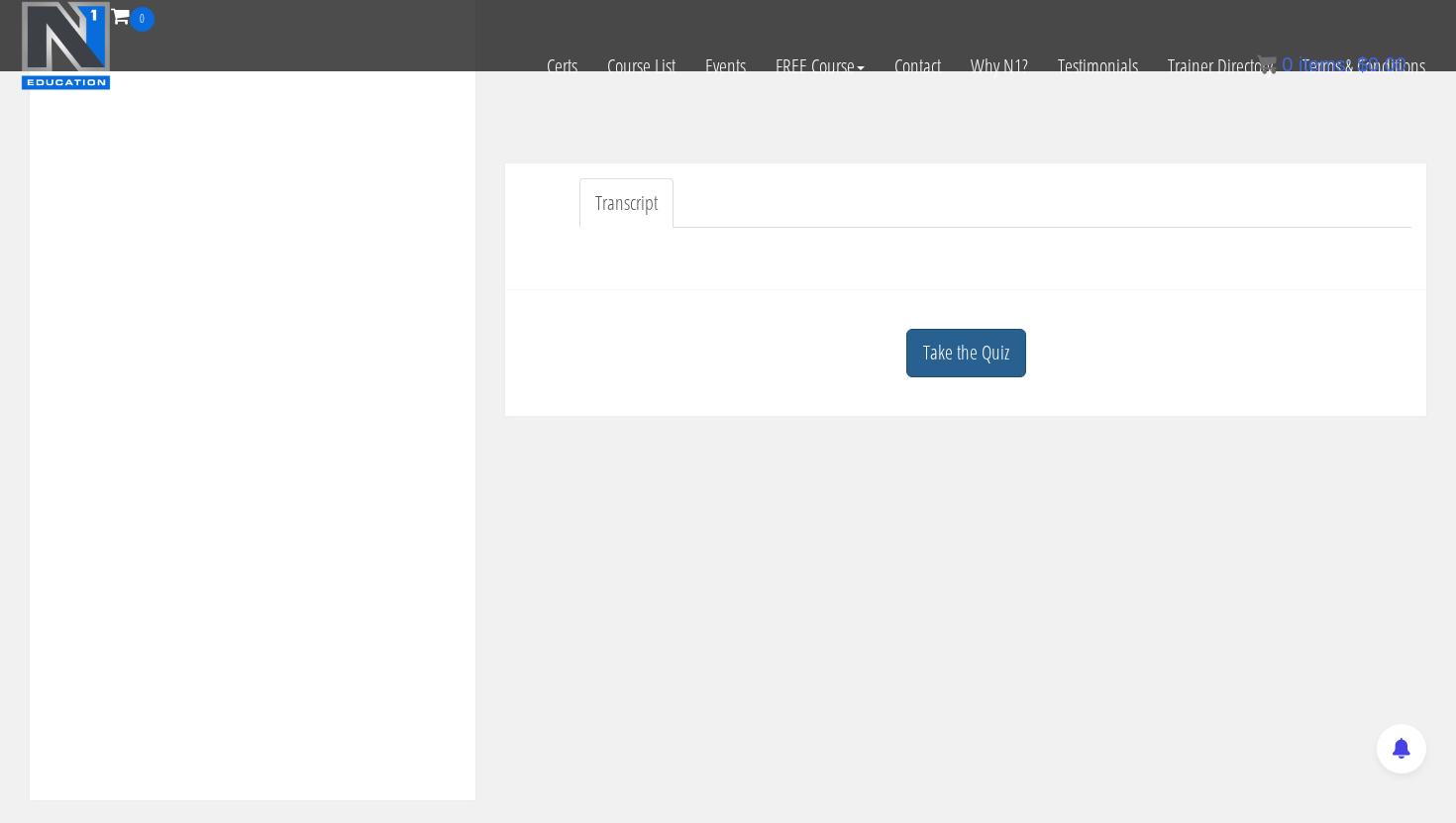 click on "Take the Quiz" at bounding box center [966, 353] 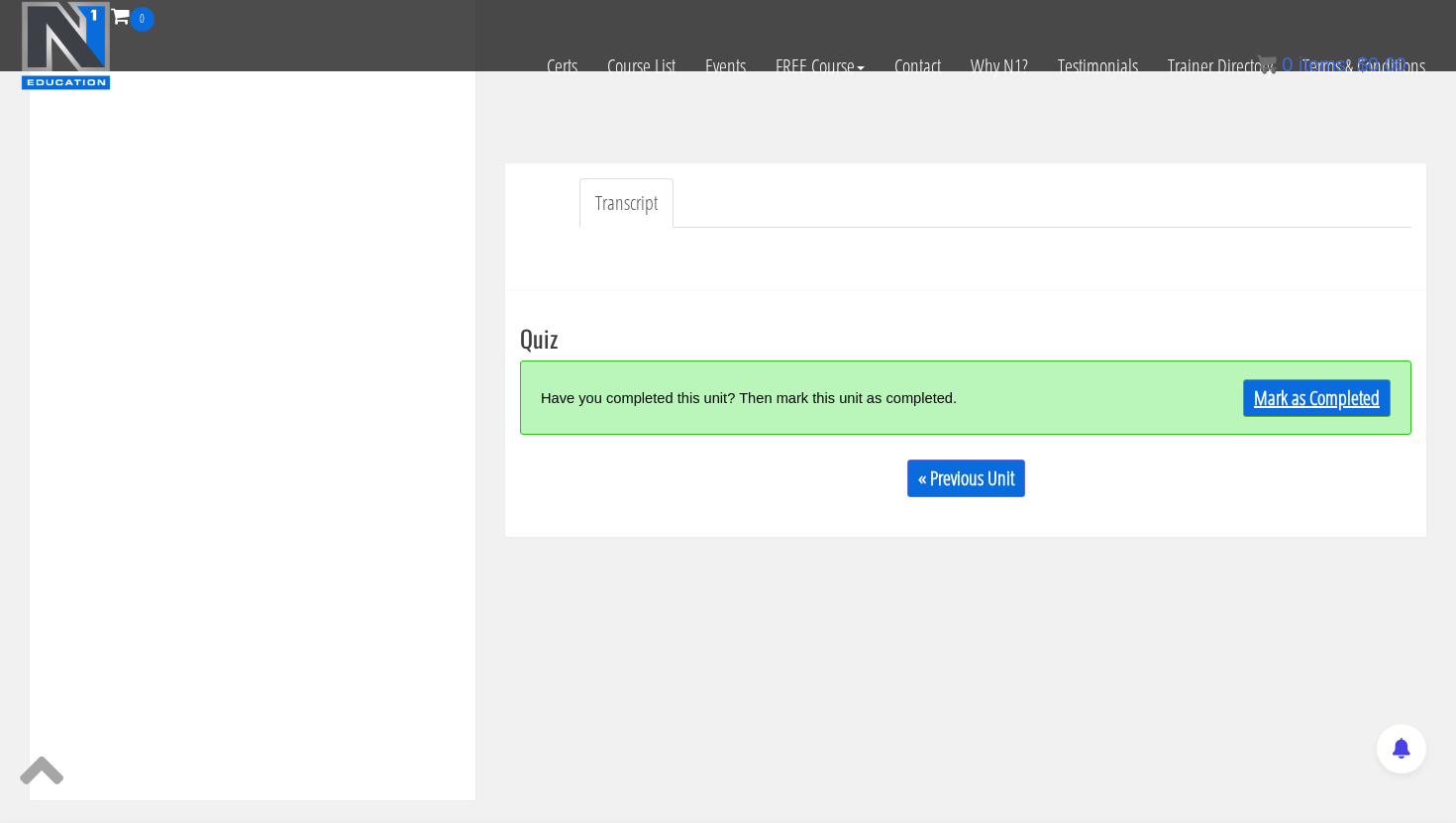 click on "Mark as Completed" at bounding box center (1316, 398) 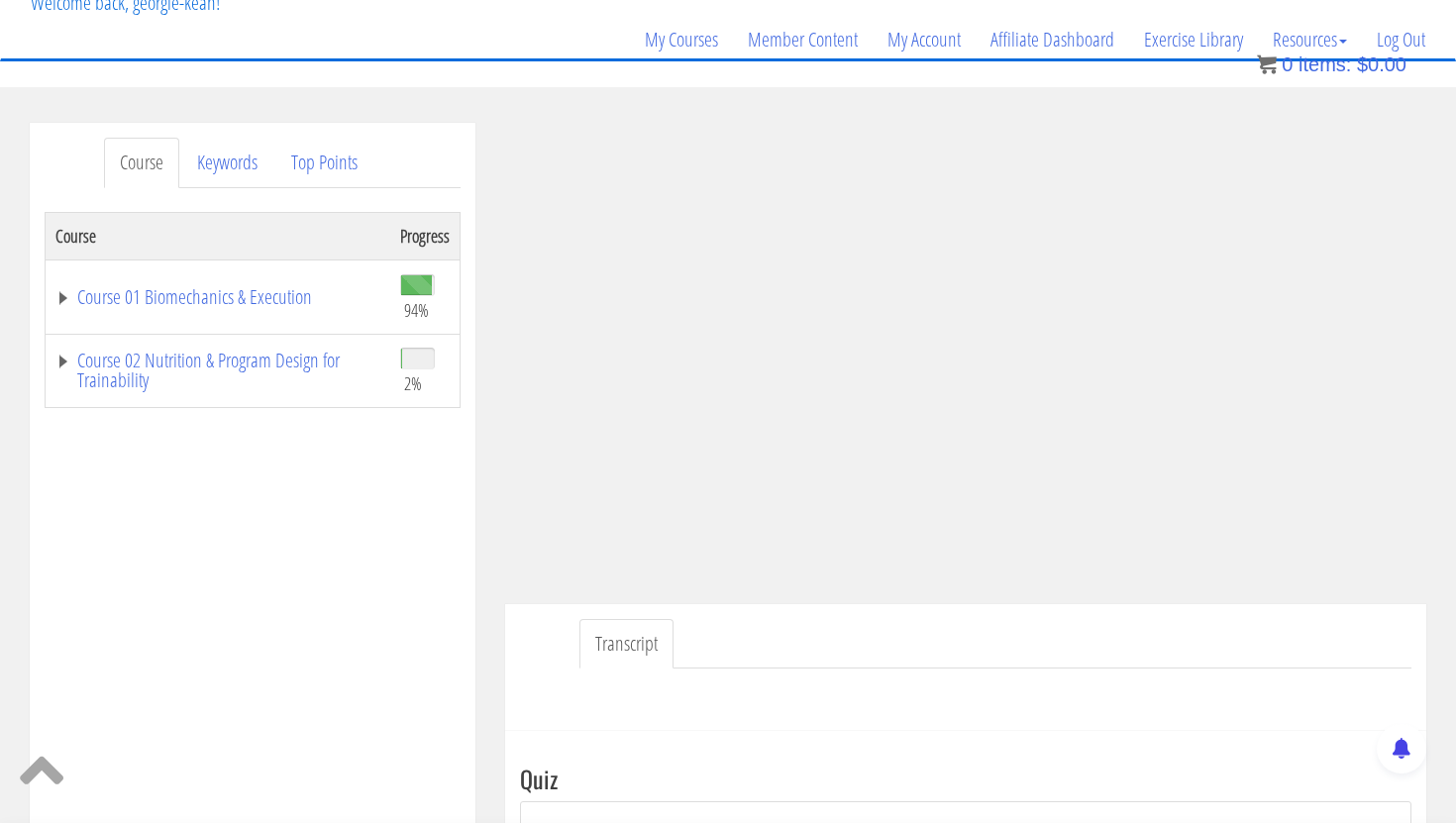 scroll, scrollTop: 0, scrollLeft: 0, axis: both 